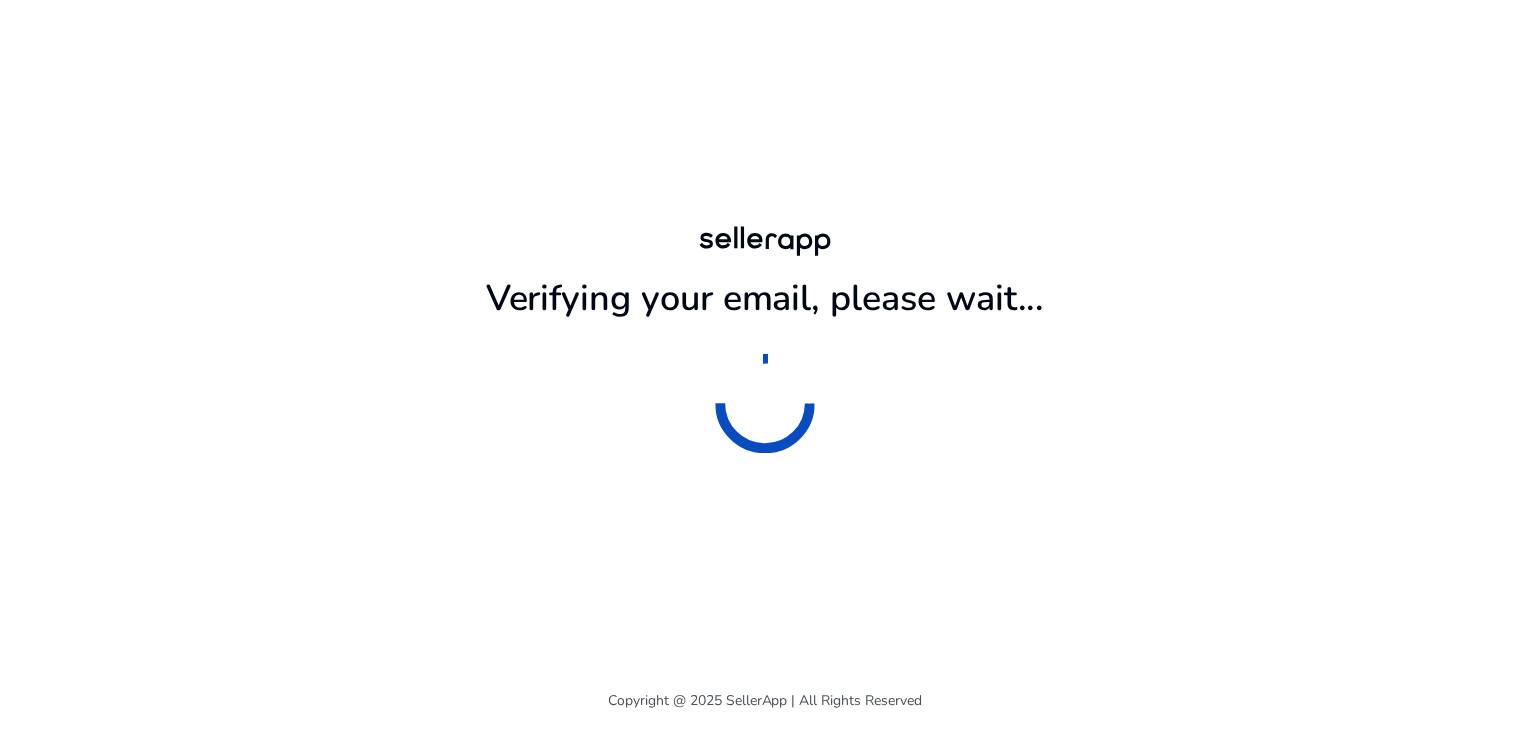 scroll, scrollTop: 0, scrollLeft: 0, axis: both 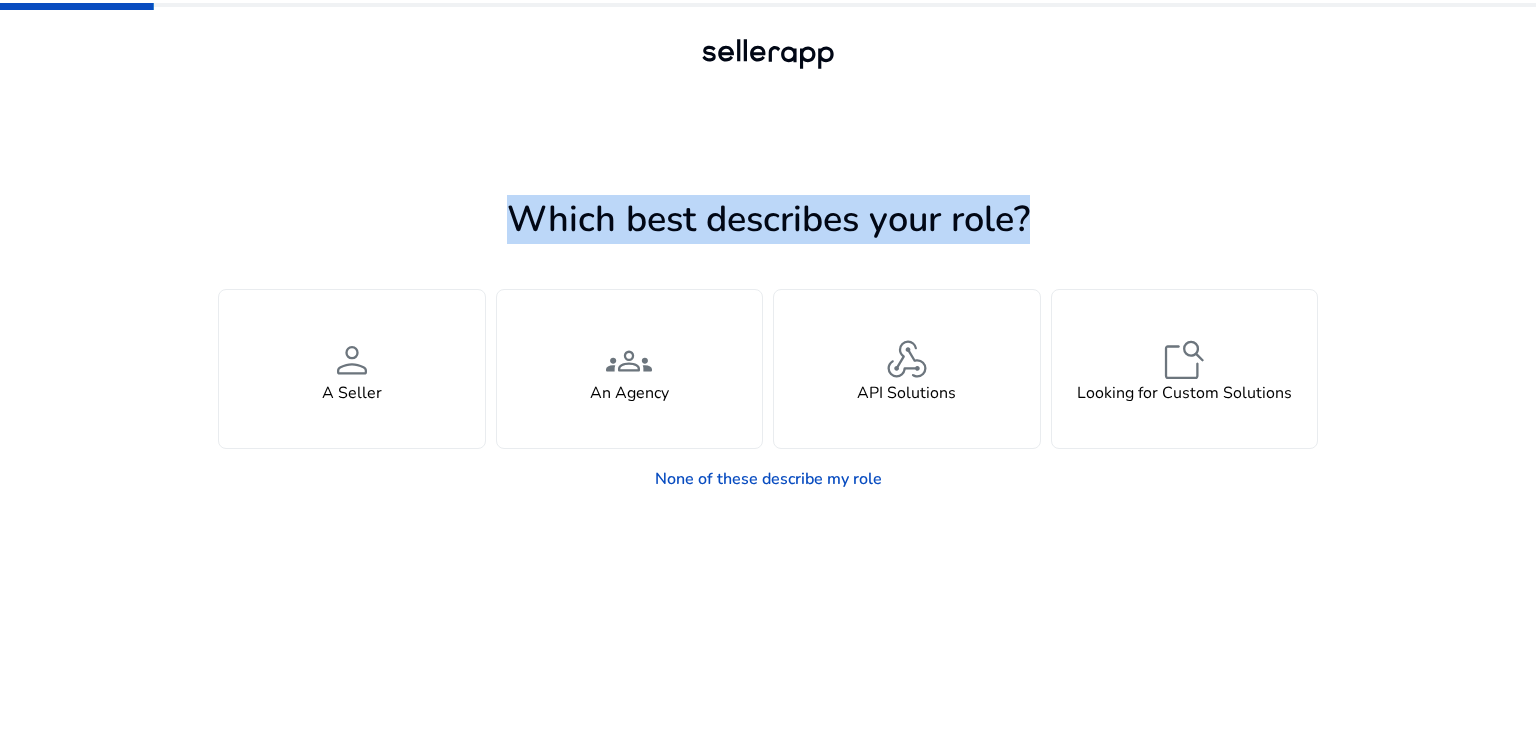 drag, startPoint x: 504, startPoint y: 209, endPoint x: 1052, endPoint y: 228, distance: 548.3293 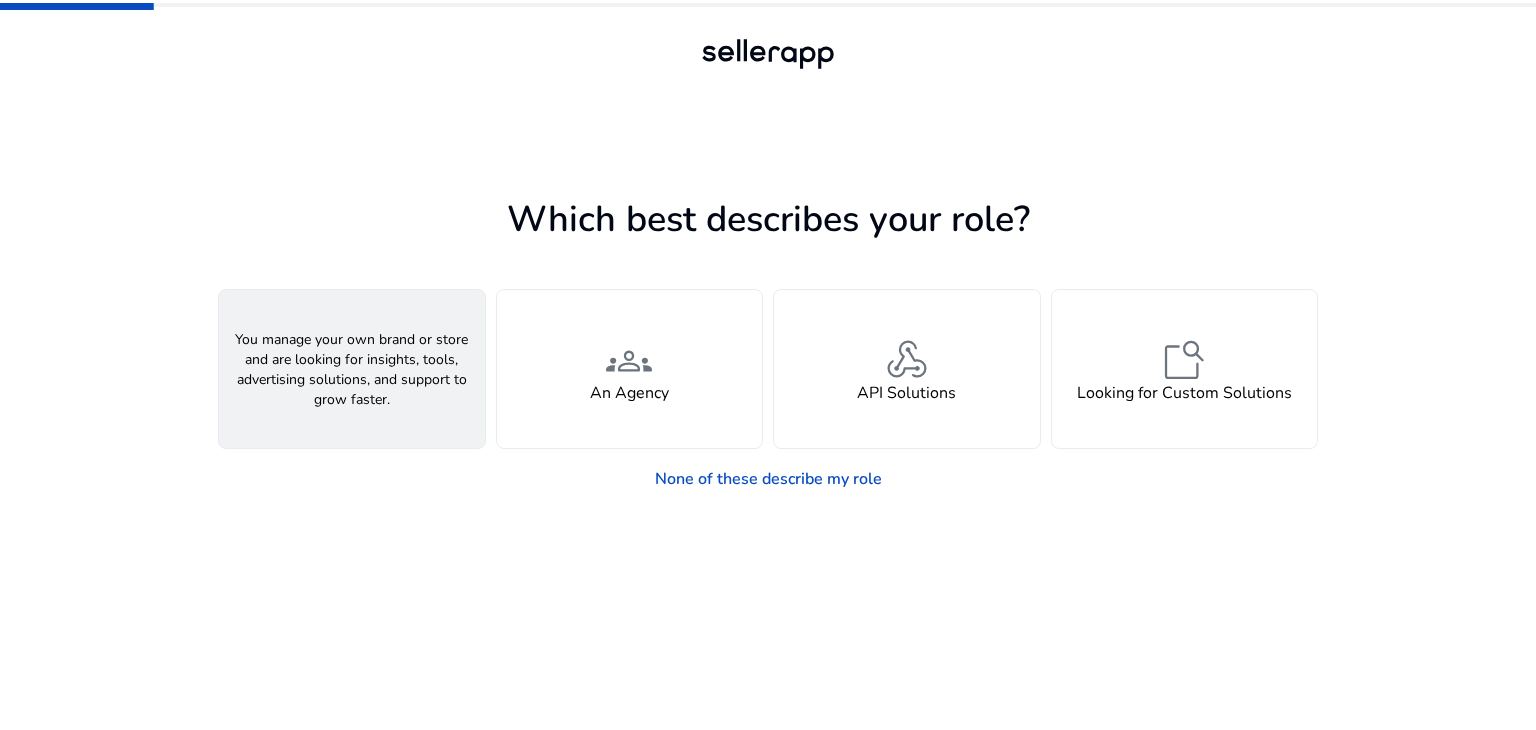 click on "person  A Seller" 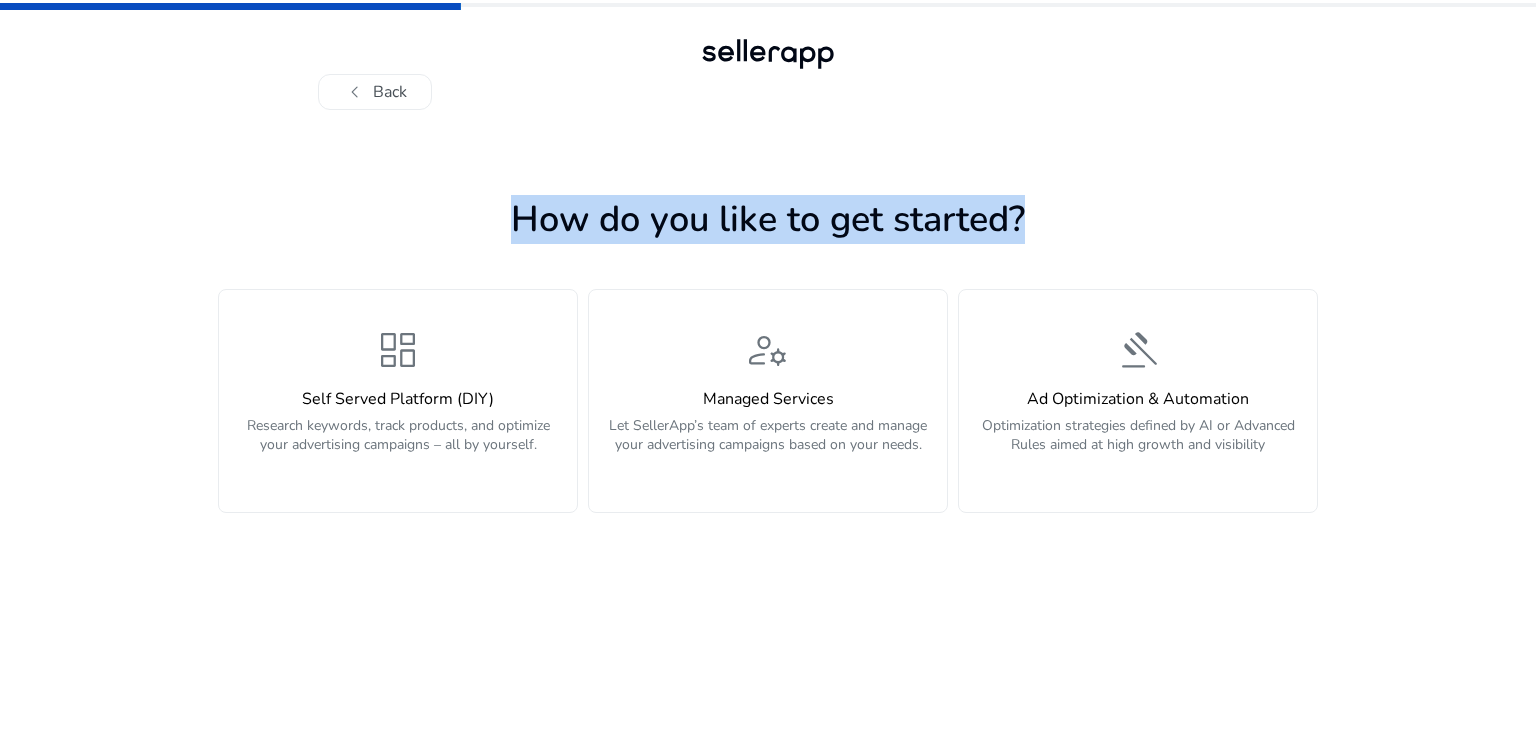 drag, startPoint x: 508, startPoint y: 226, endPoint x: 1040, endPoint y: 229, distance: 532.0085 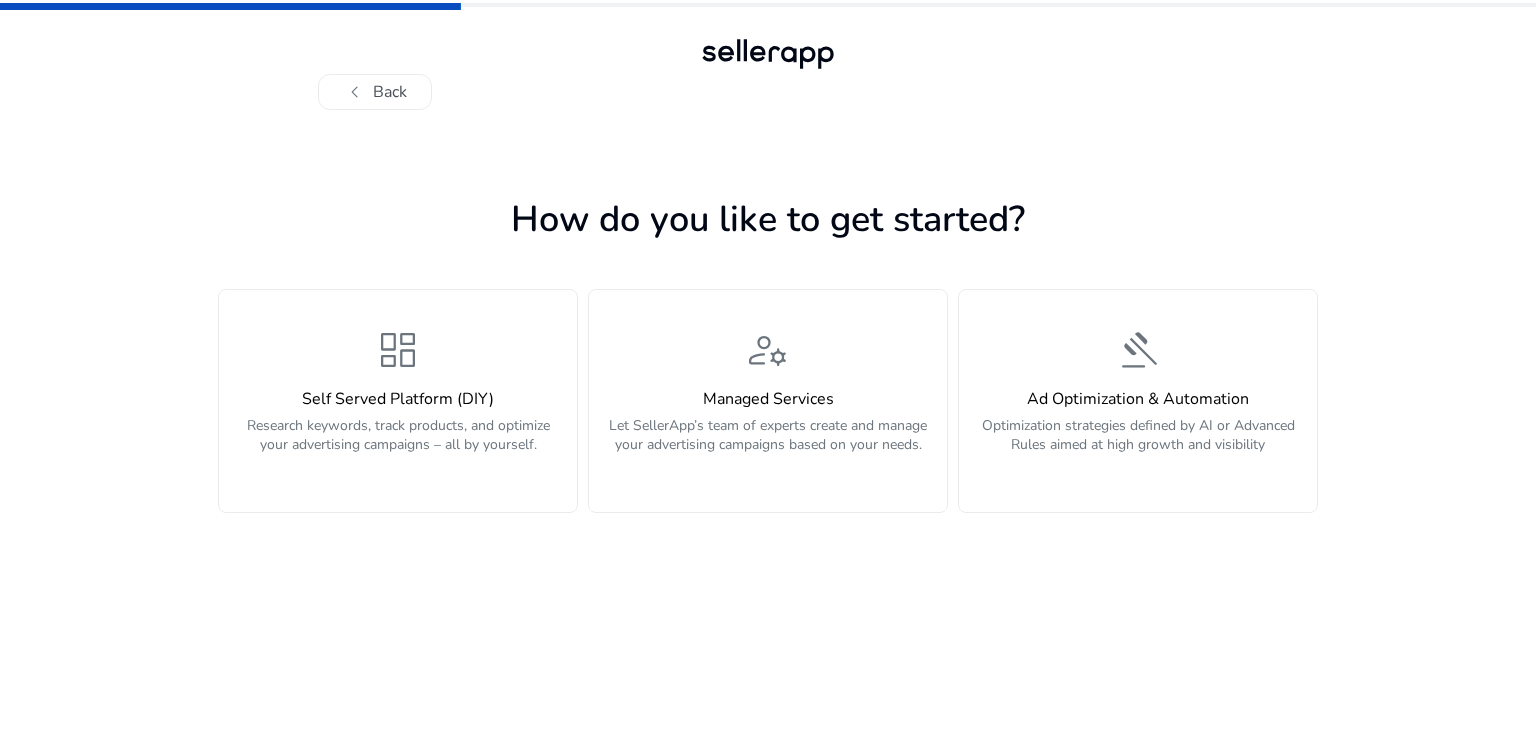 drag, startPoint x: 430, startPoint y: 400, endPoint x: 84, endPoint y: 247, distance: 378.31863 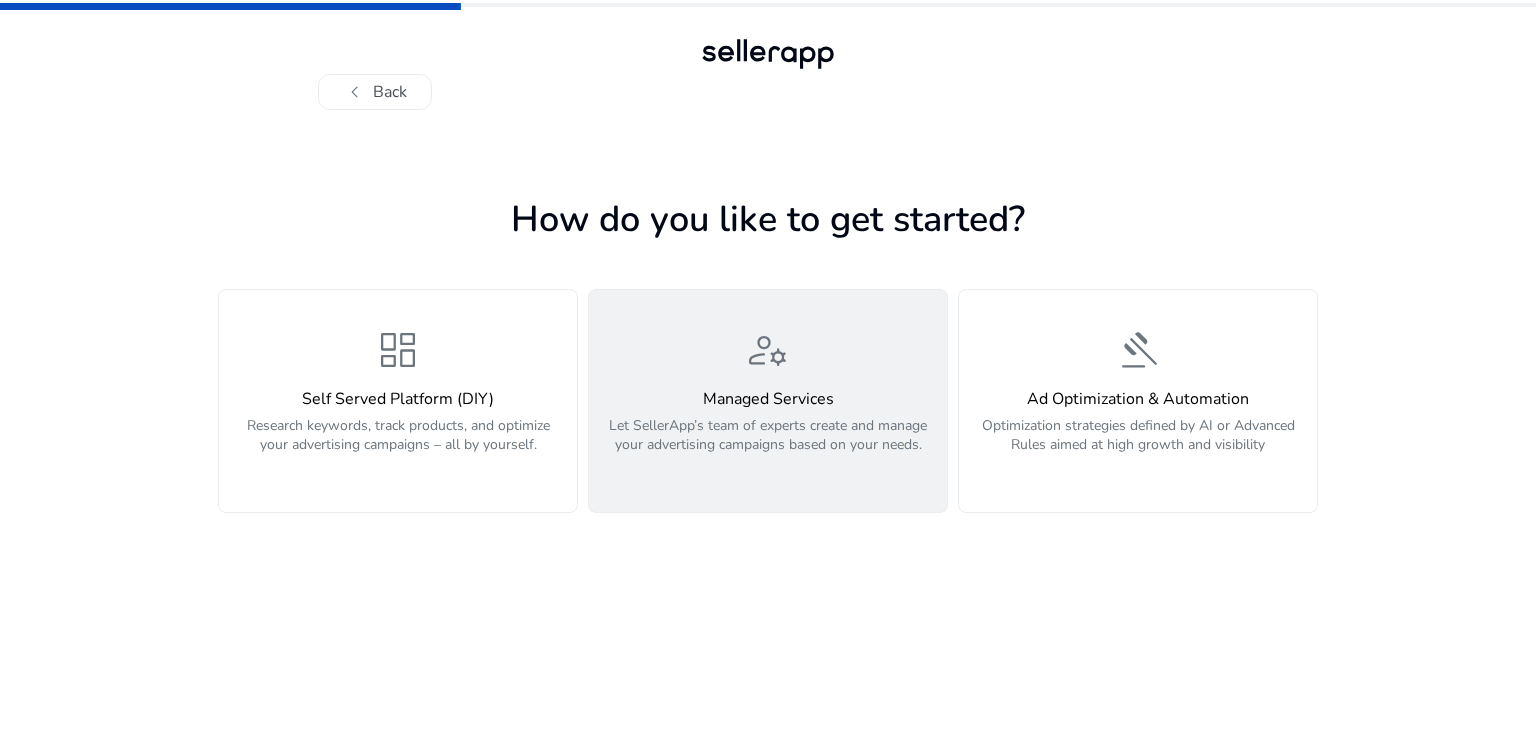 click on "Let SellerApp’s team of experts create and manage your advertising campaigns based on your needs." 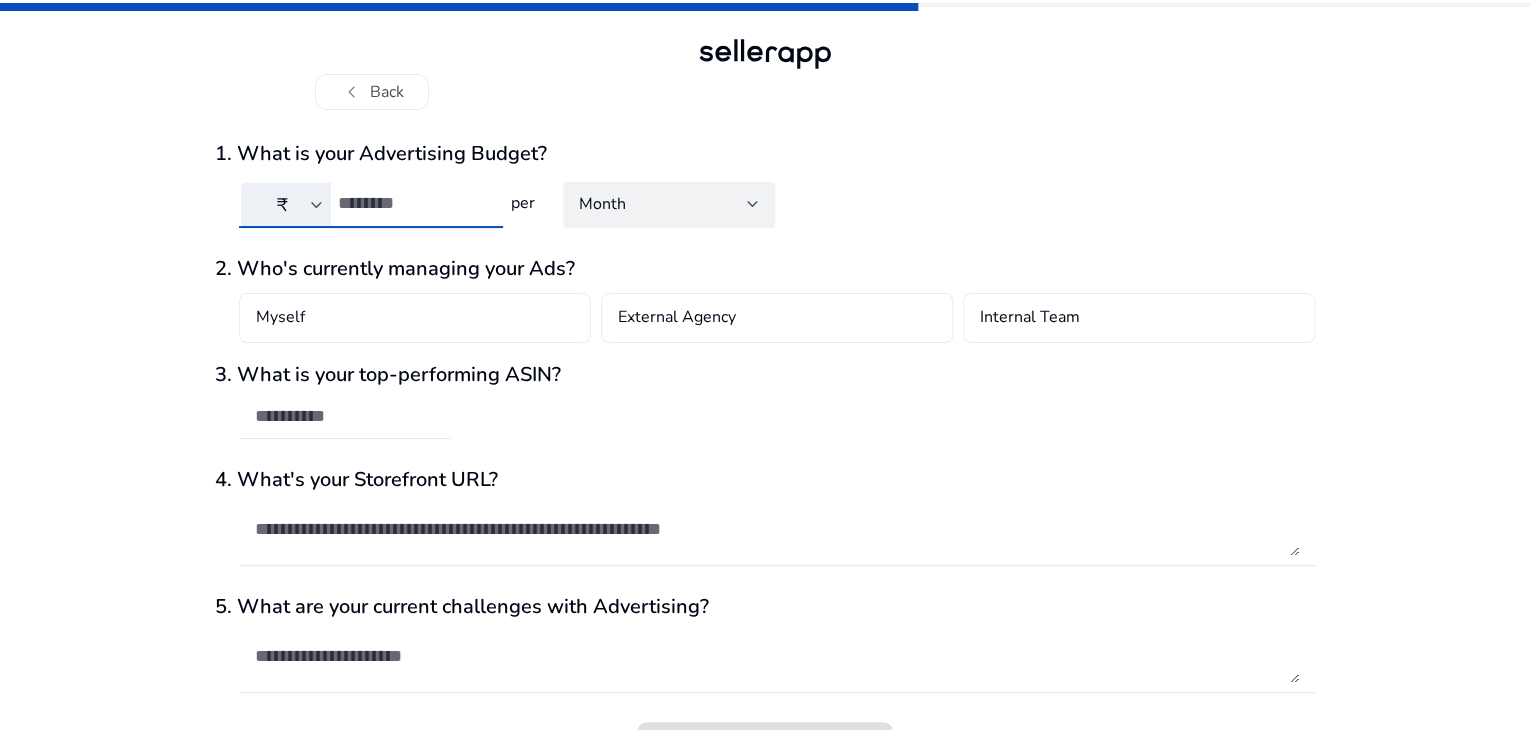 click at bounding box center [412, 203] 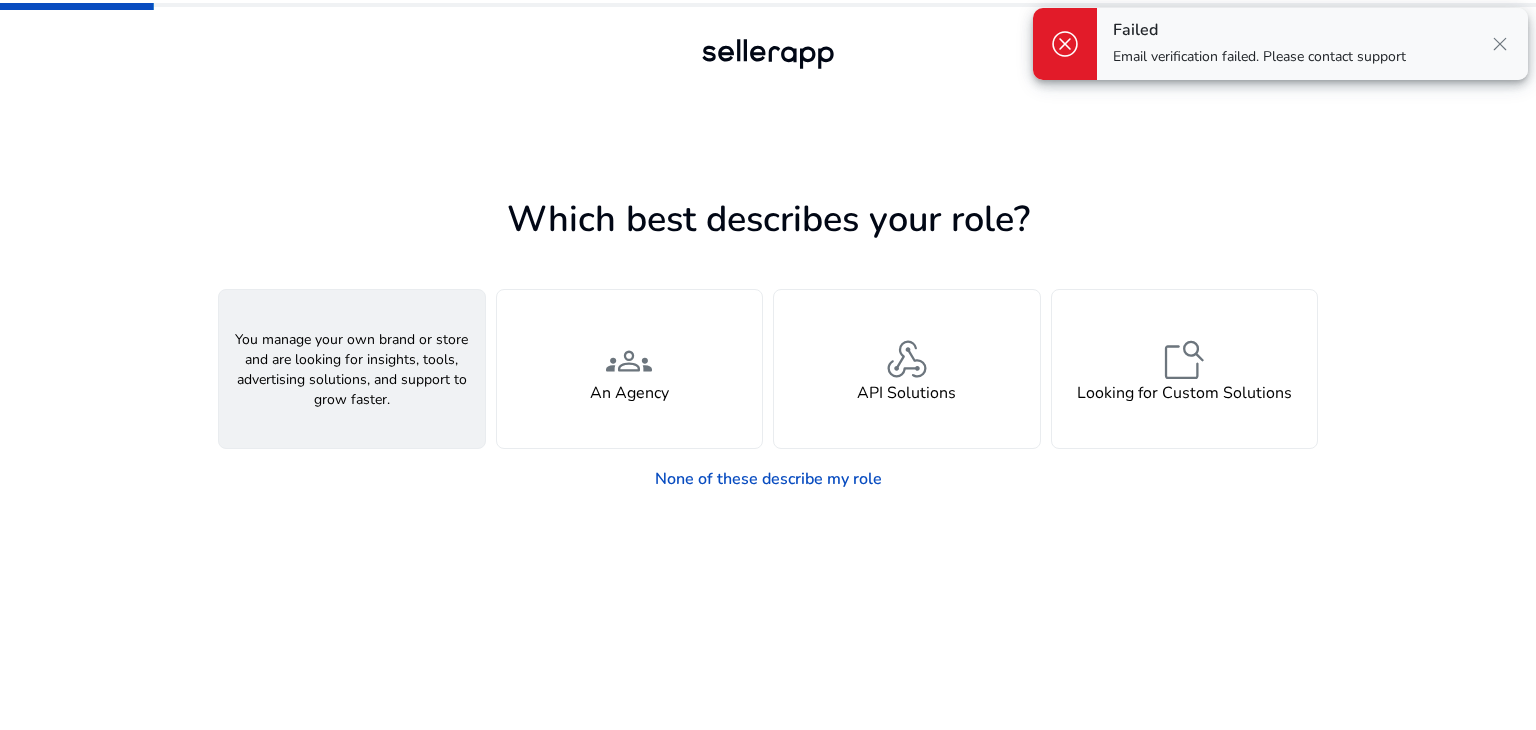 click on "person  A Seller" 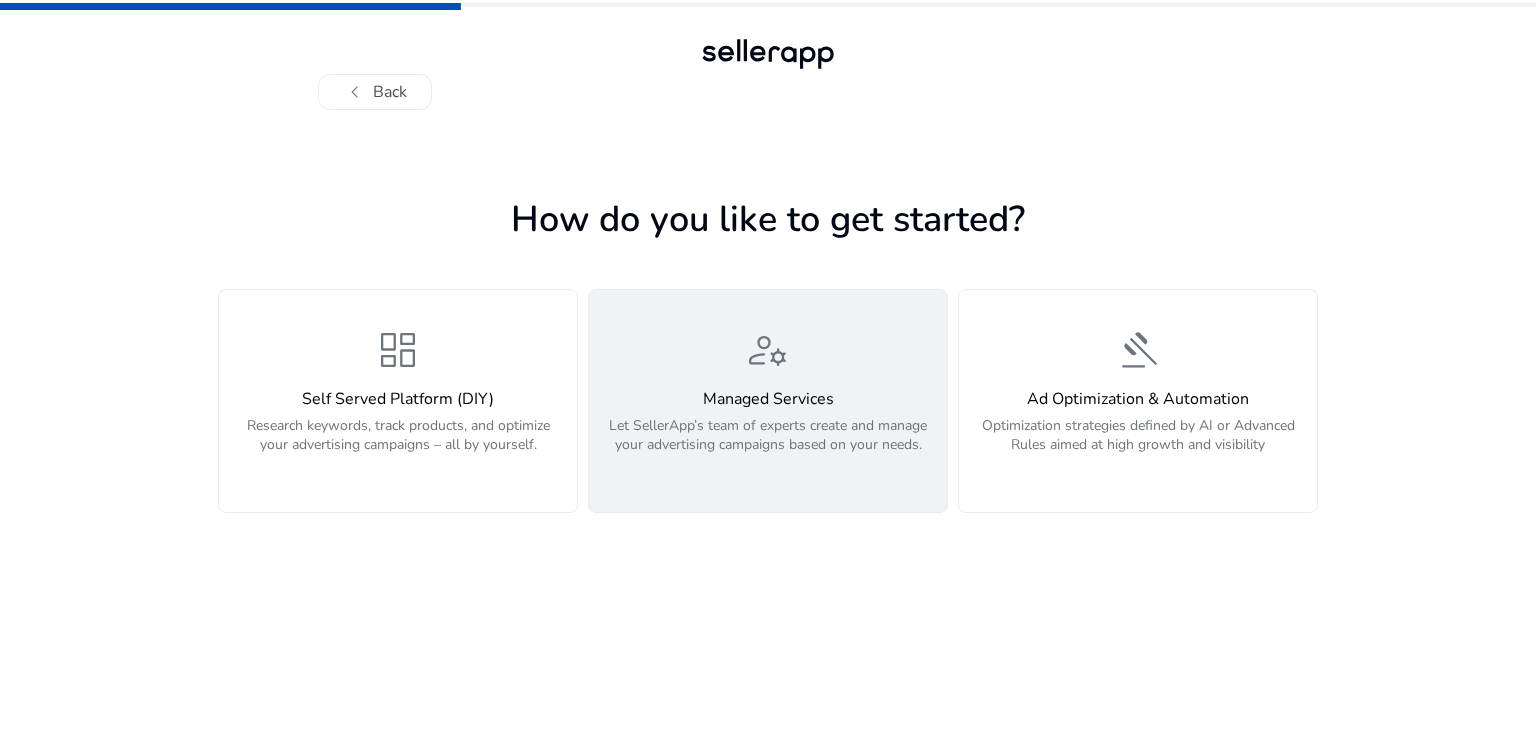 click on "manage_accounts  Managed Services  Let SellerApp’s team of experts create and manage your advertising campaigns based on your needs." 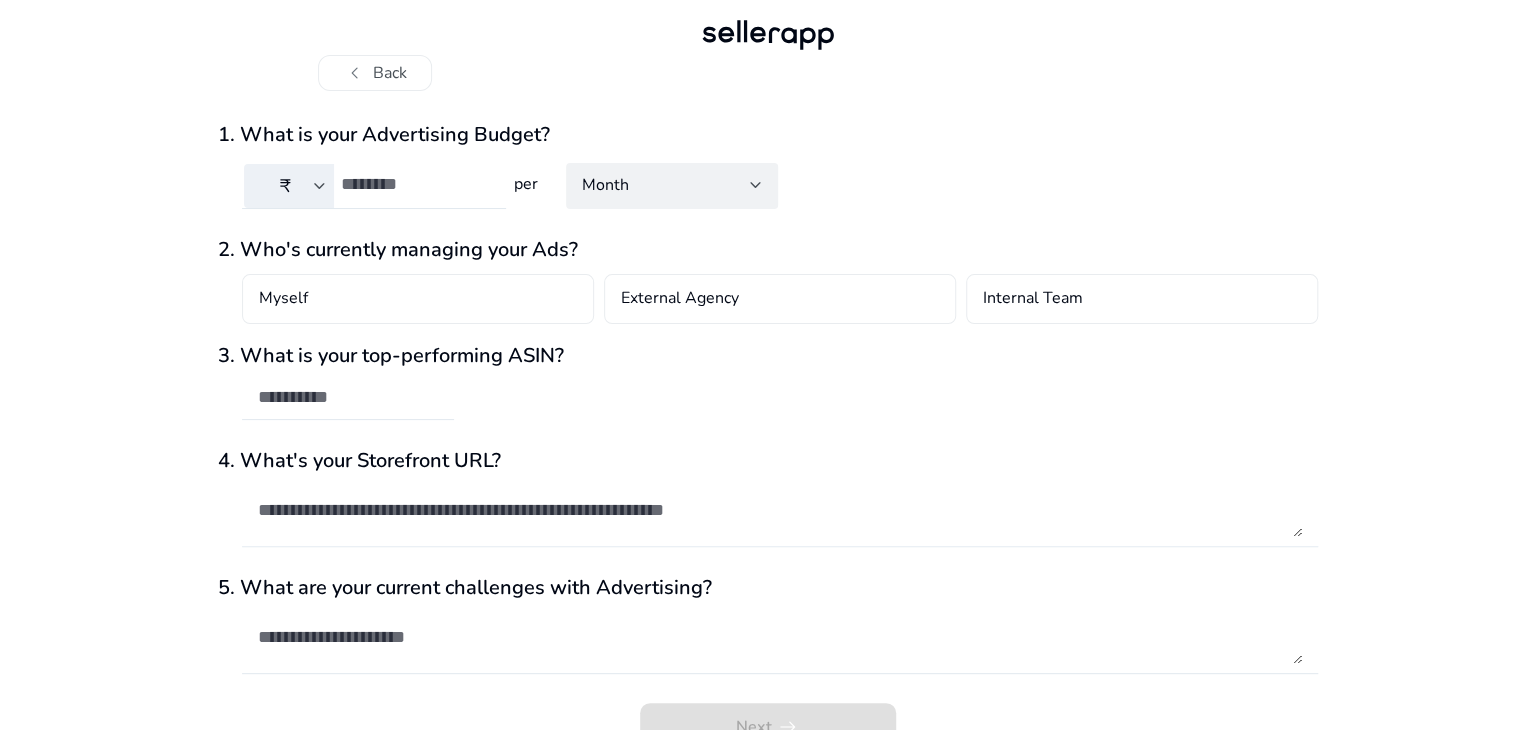 scroll, scrollTop: 0, scrollLeft: 0, axis: both 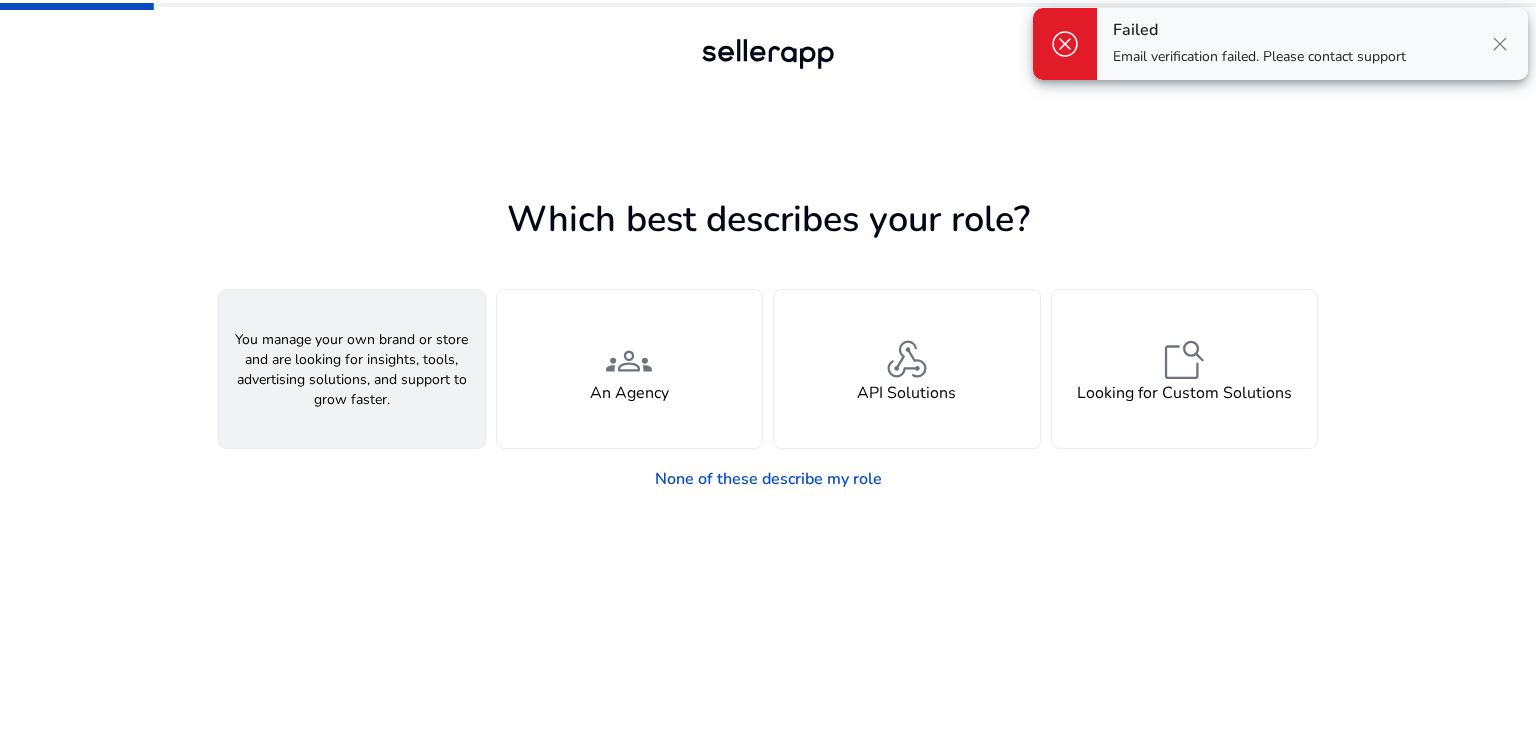 click on "person  A Seller" 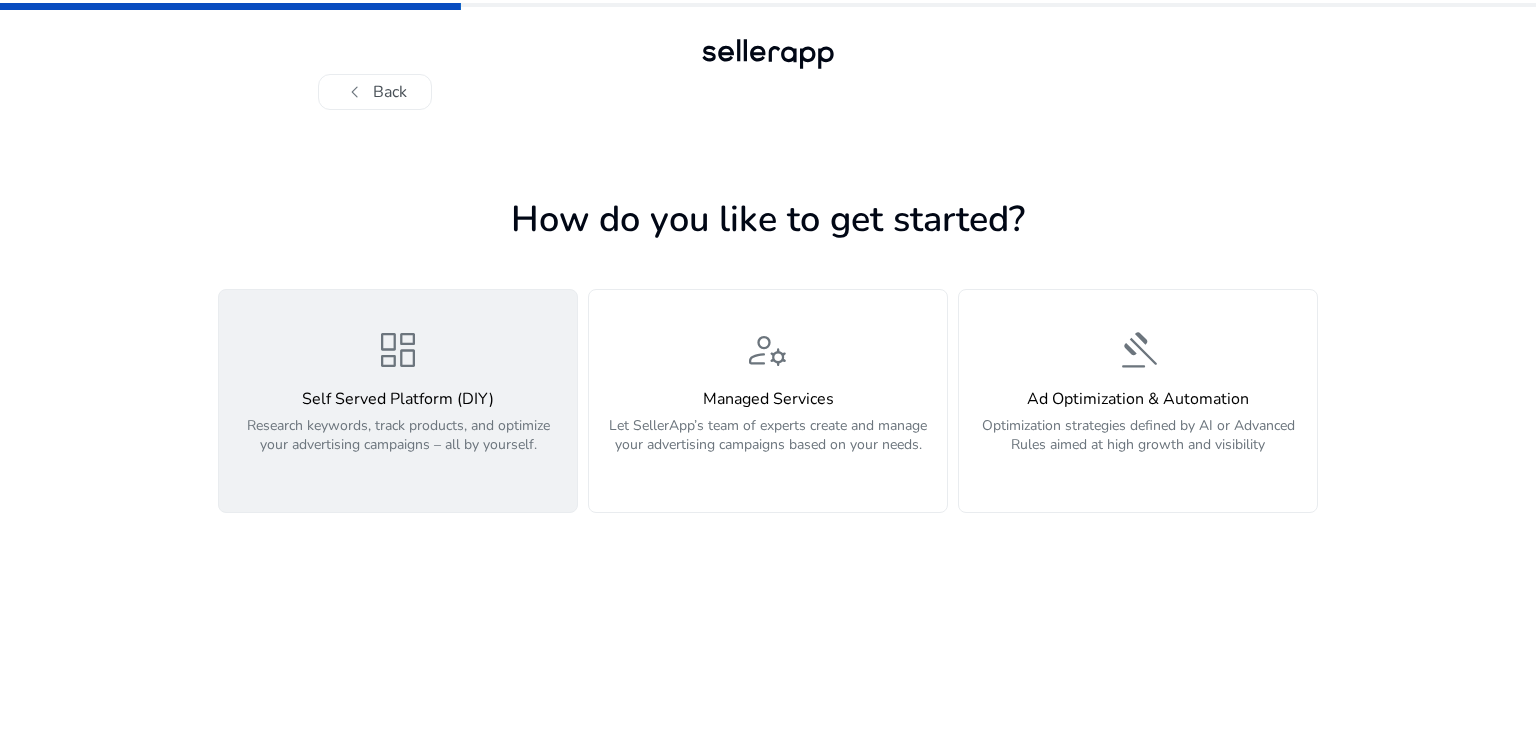 click on "Self Served Platform (DIY)" 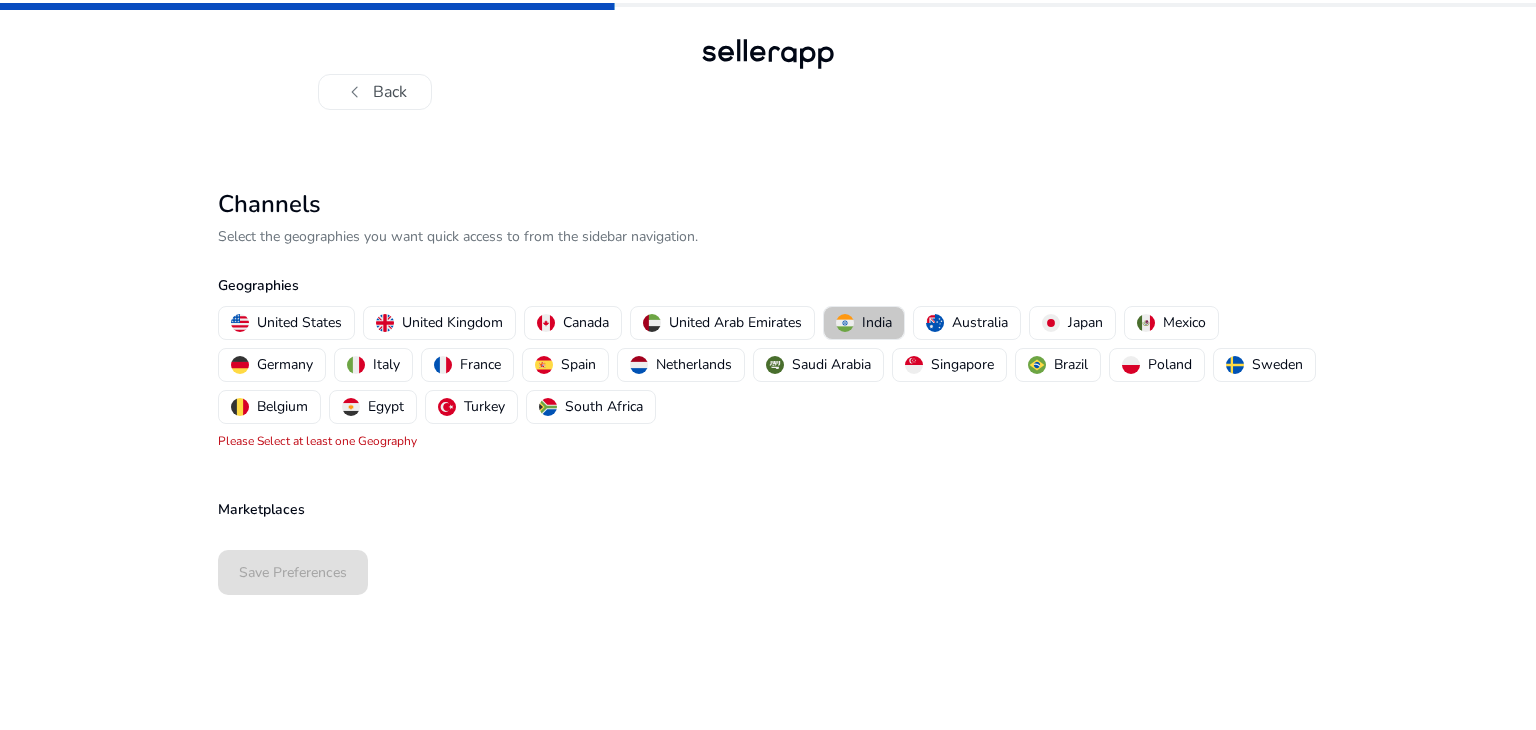 click on "India" at bounding box center [877, 322] 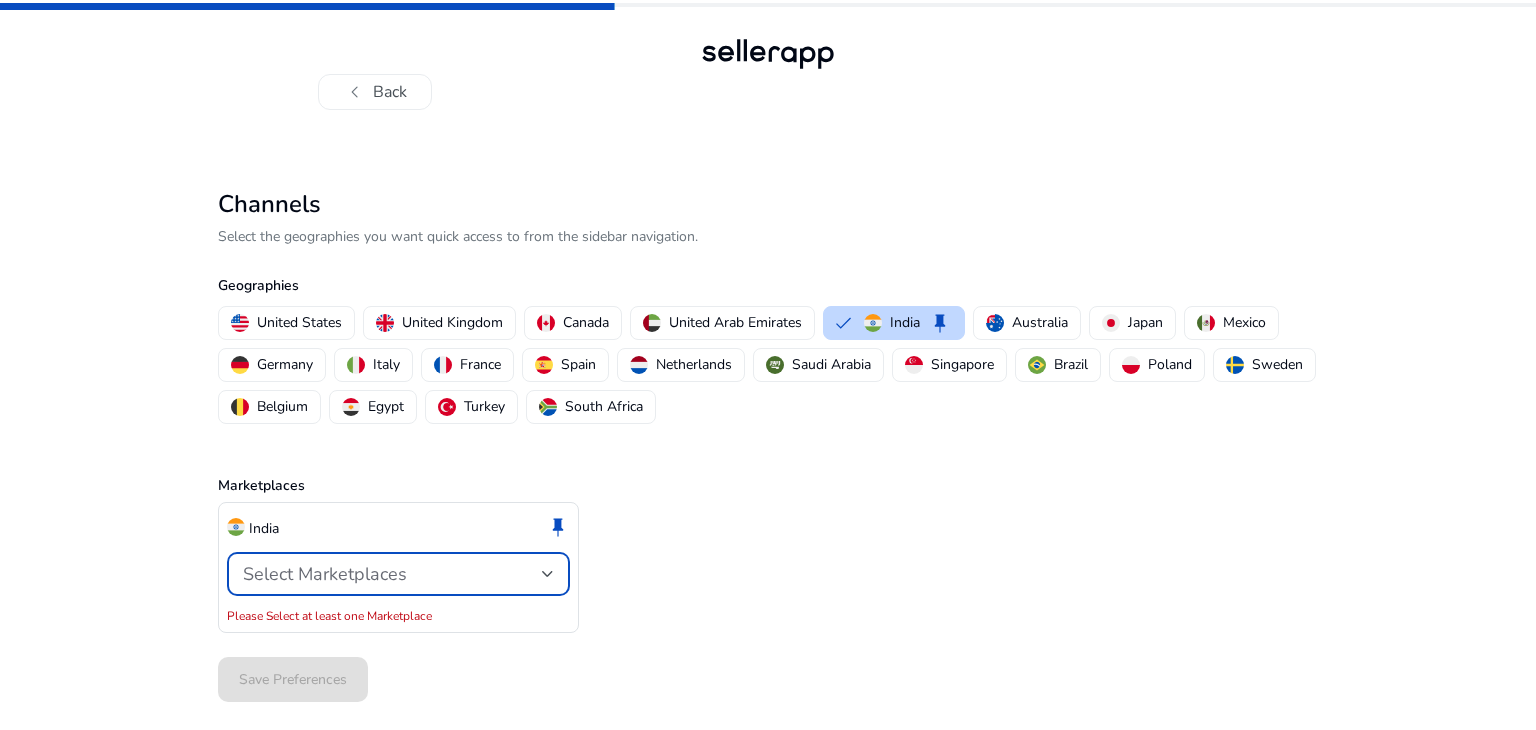click on "Select Marketplaces" at bounding box center (392, 574) 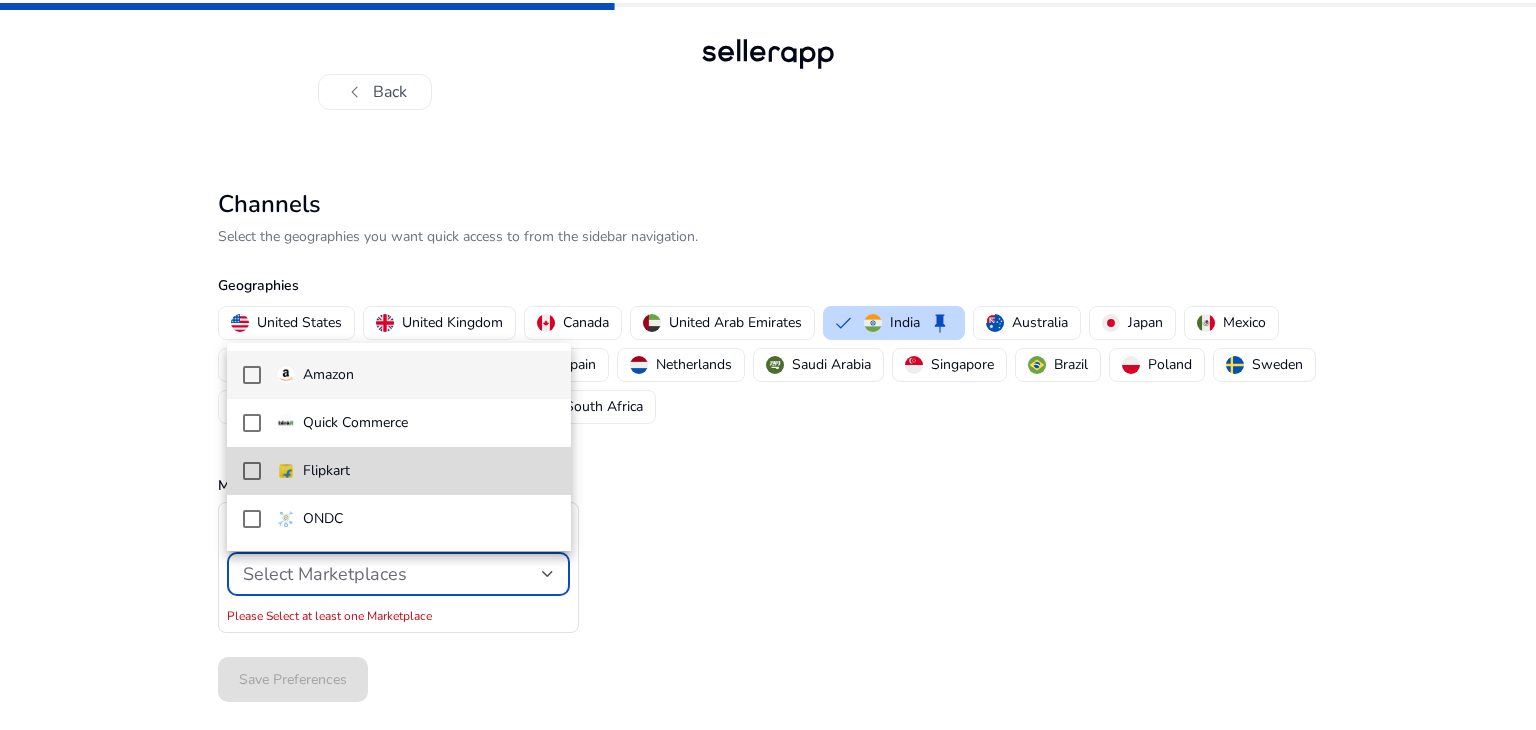 click on "Flipkart" at bounding box center (416, 471) 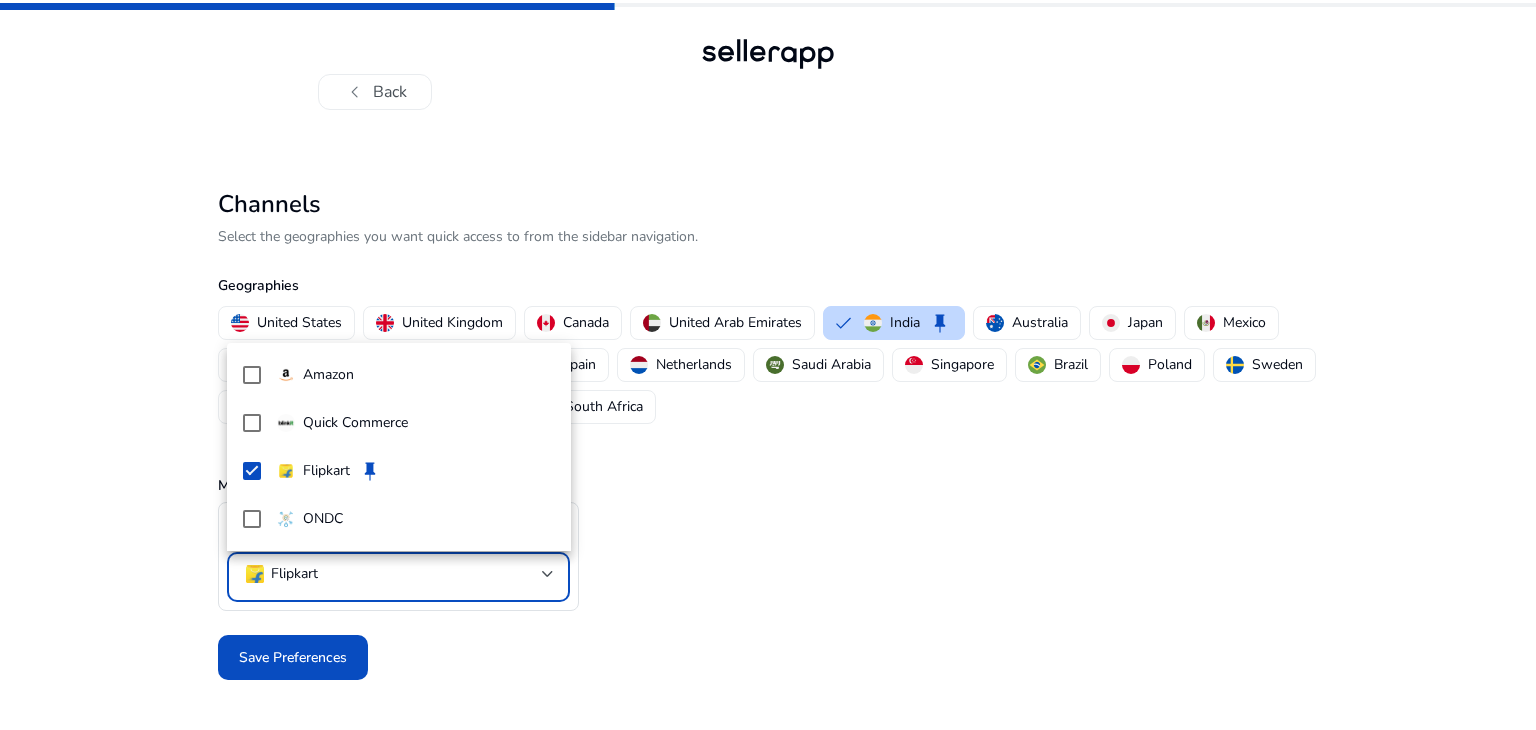 click at bounding box center [768, 365] 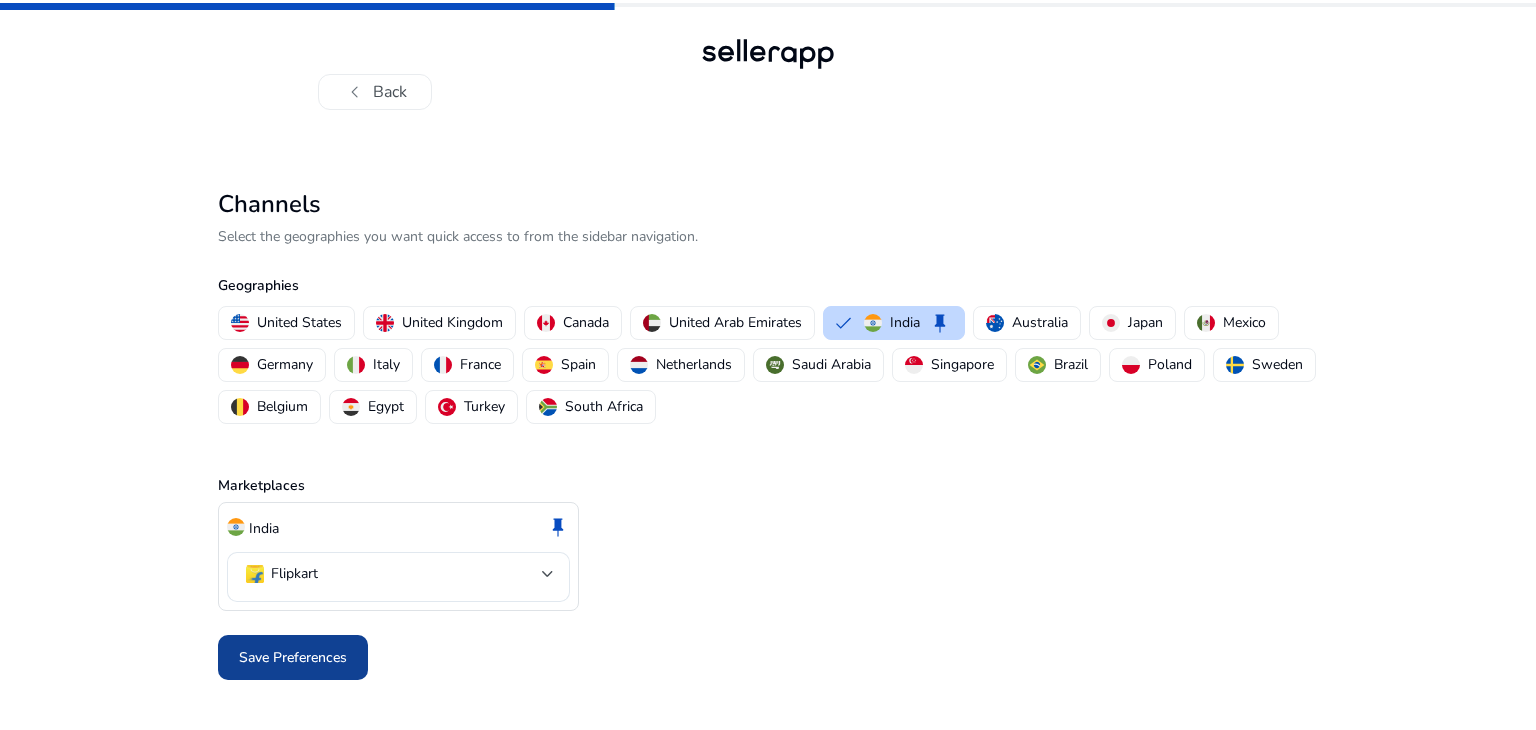 click on "Save Preferences" 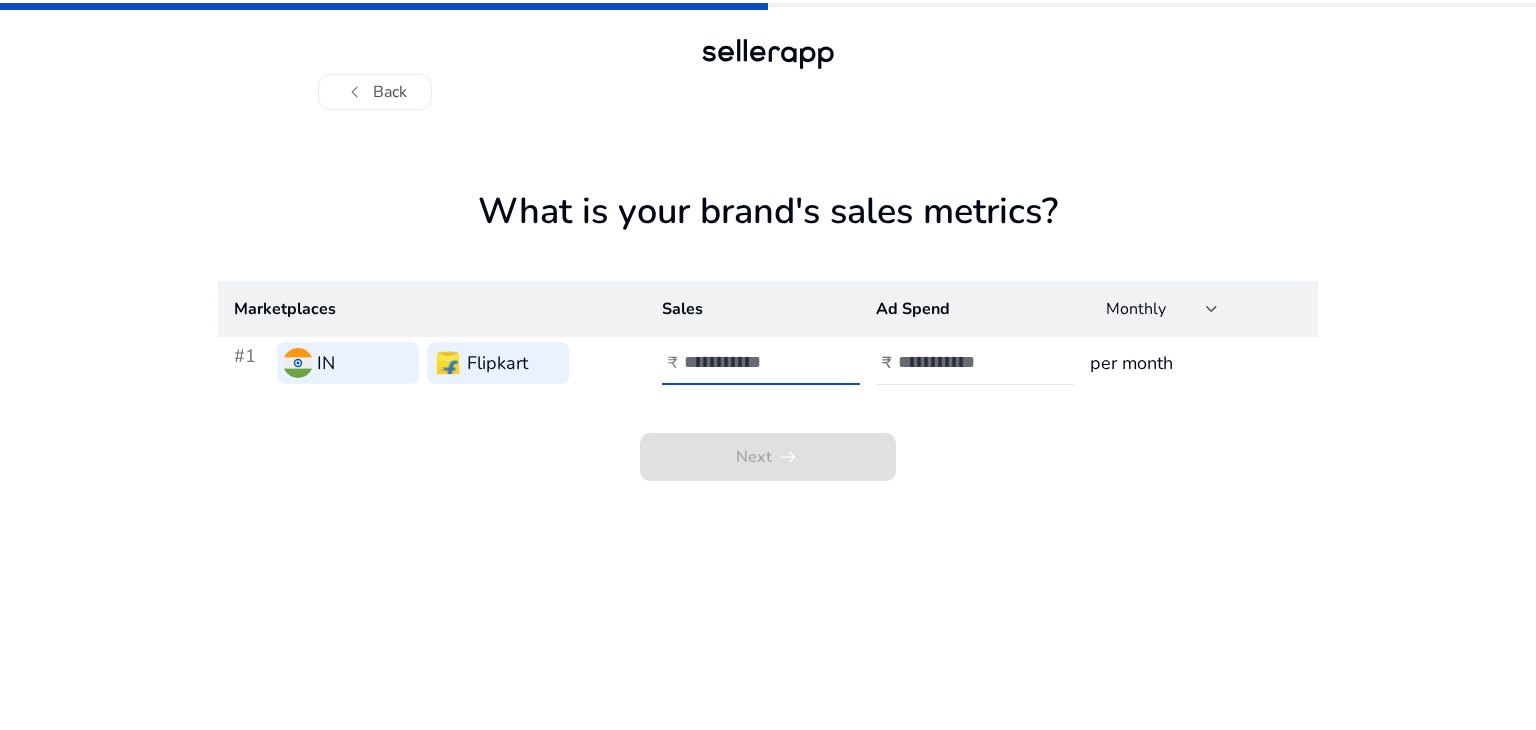 click on "**" at bounding box center (751, 362) 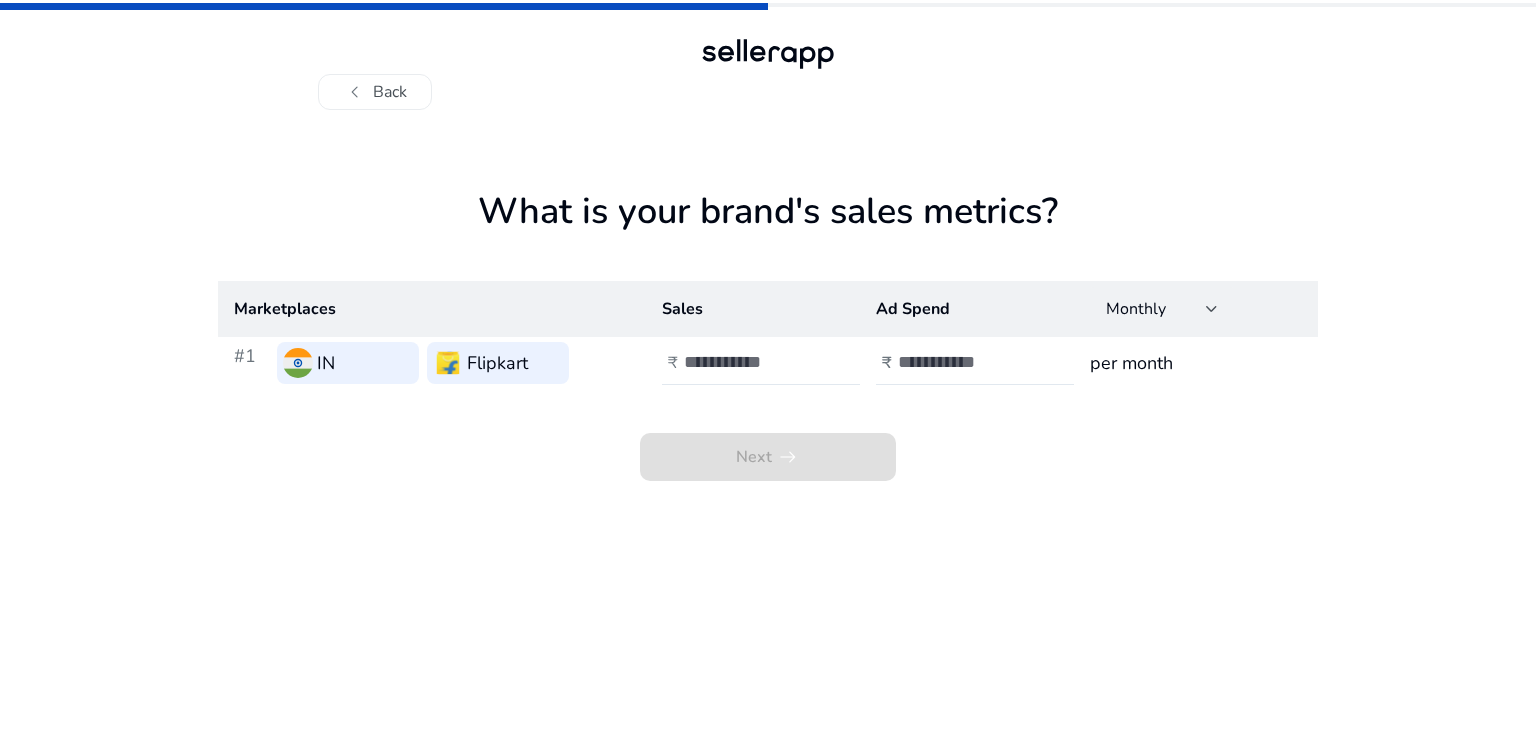 drag, startPoint x: 488, startPoint y: 210, endPoint x: 1081, endPoint y: 212, distance: 593.00336 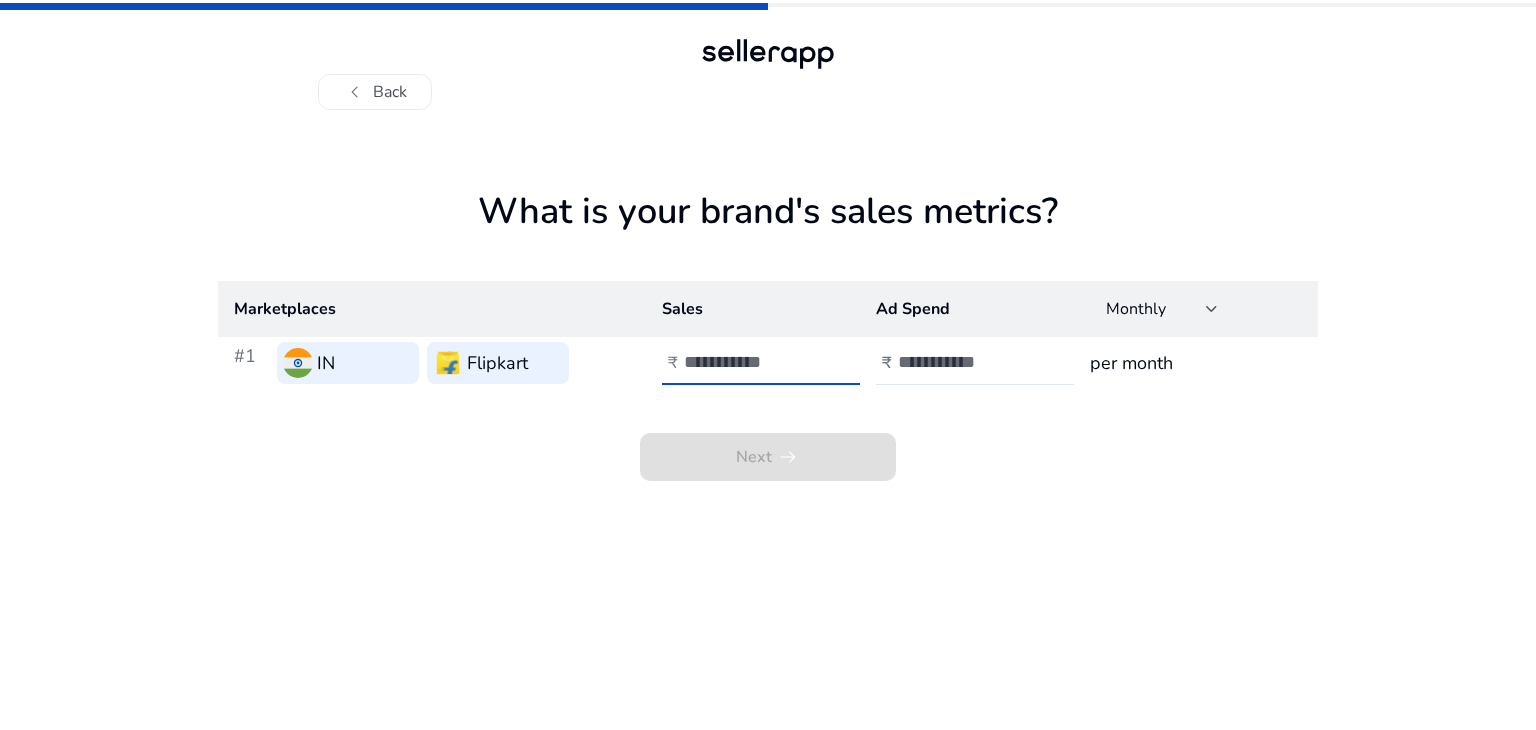 click on "*****" at bounding box center [751, 362] 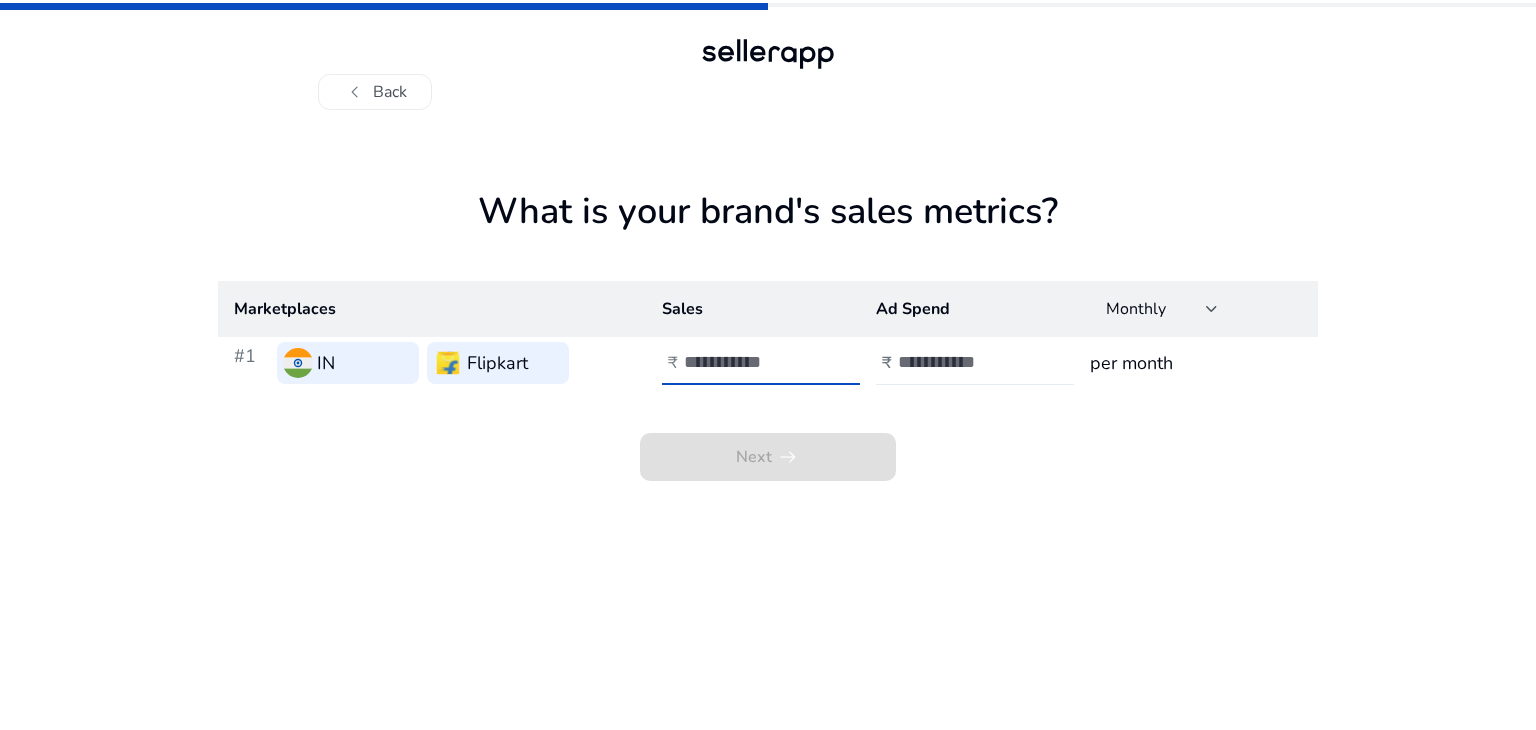 type on "*******" 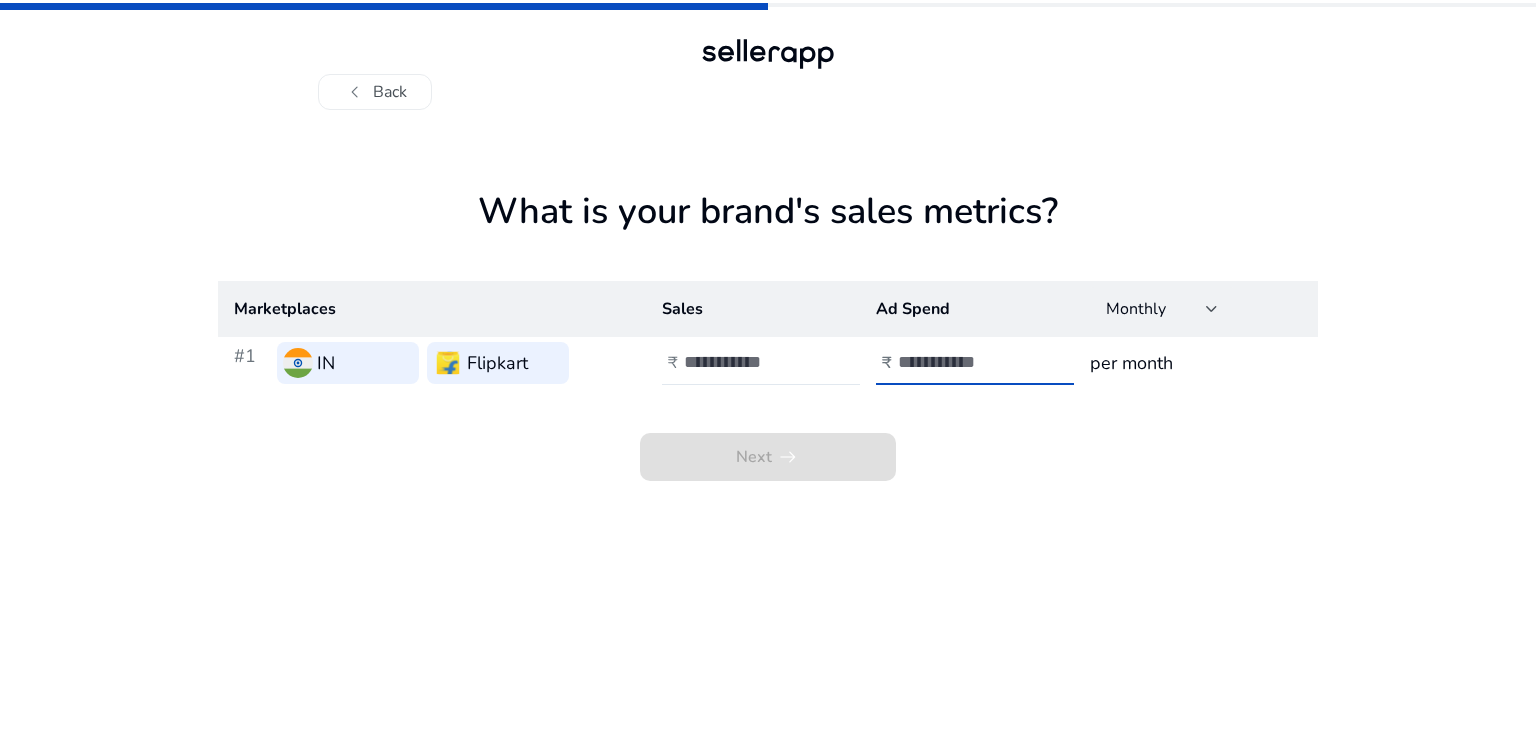 type on "*****" 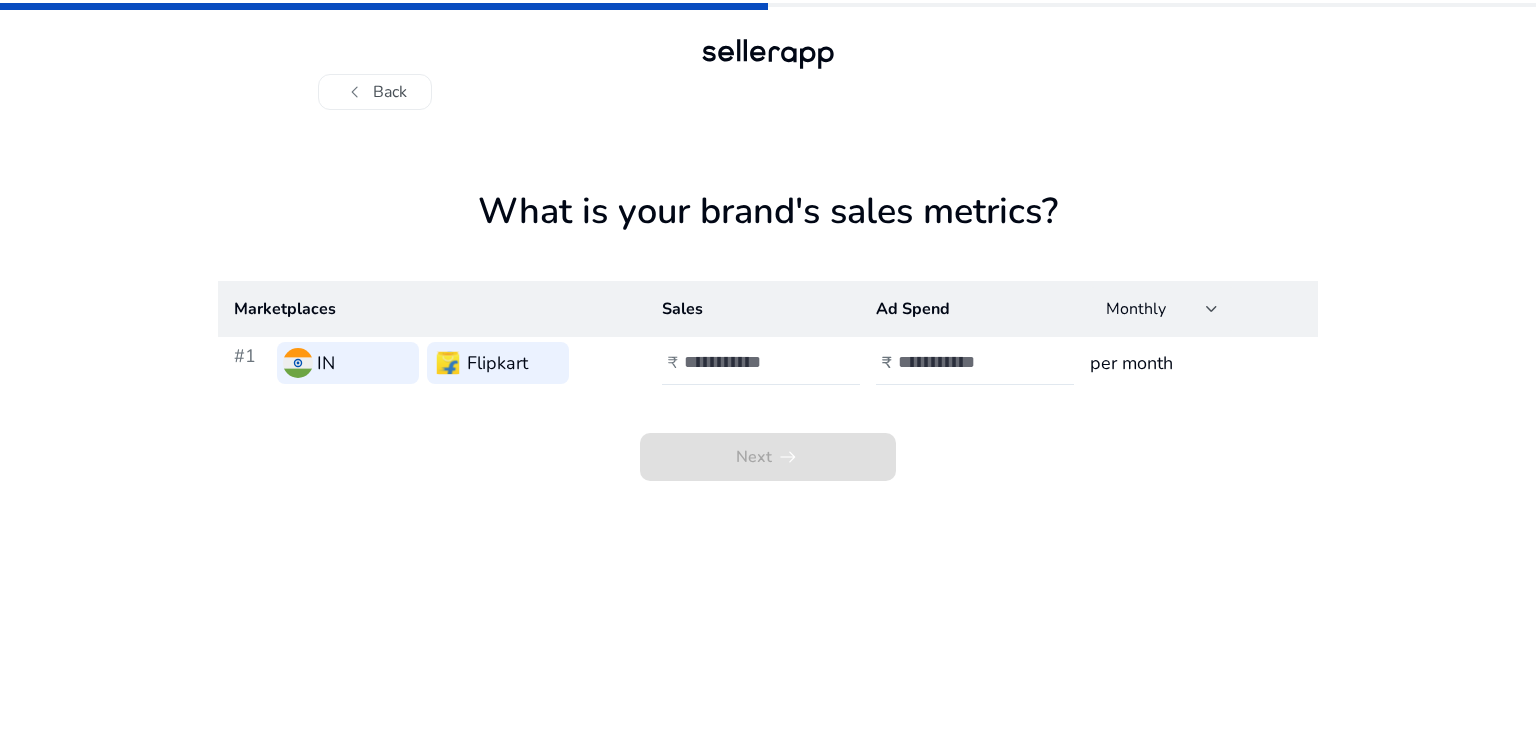 click on "per month" 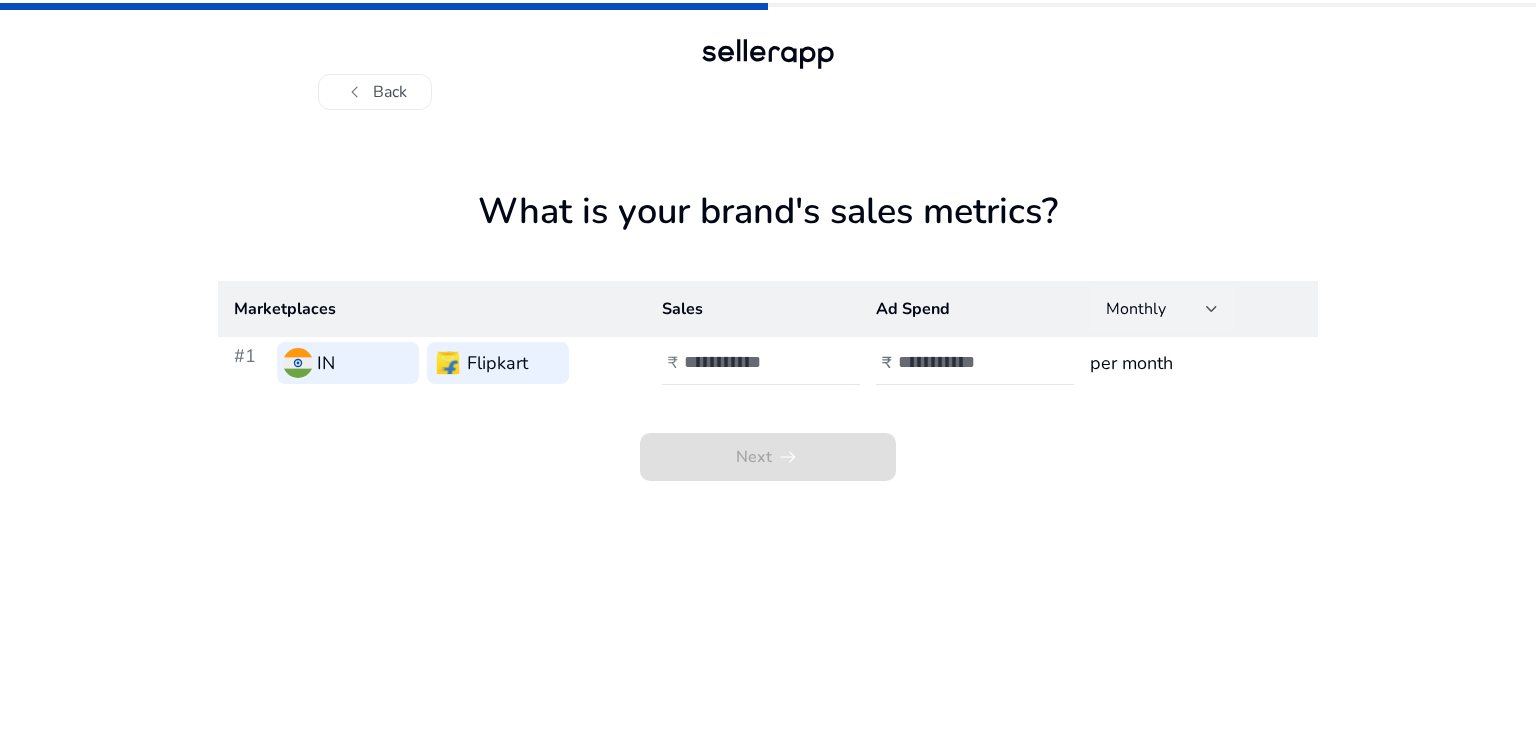click at bounding box center [1212, 309] 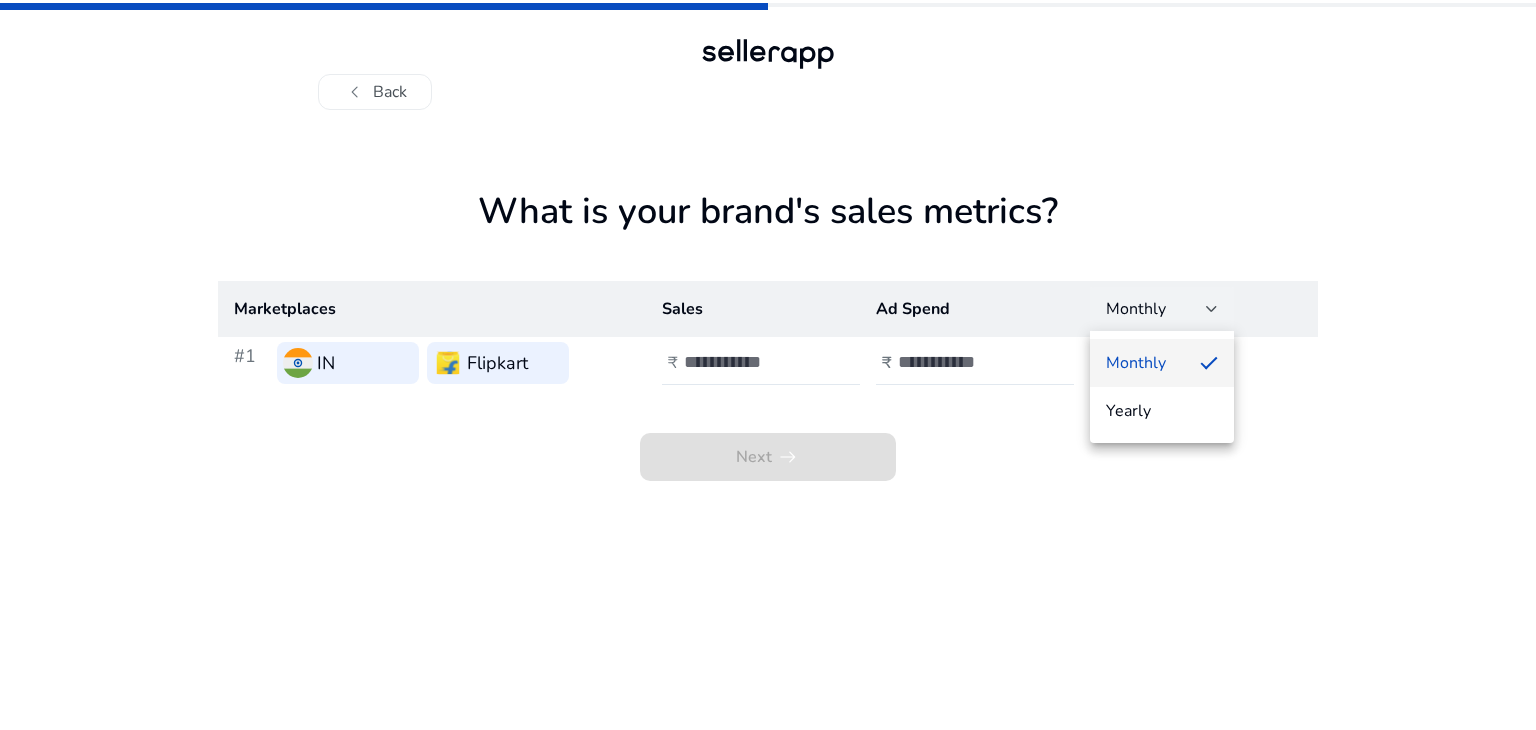 click at bounding box center [768, 365] 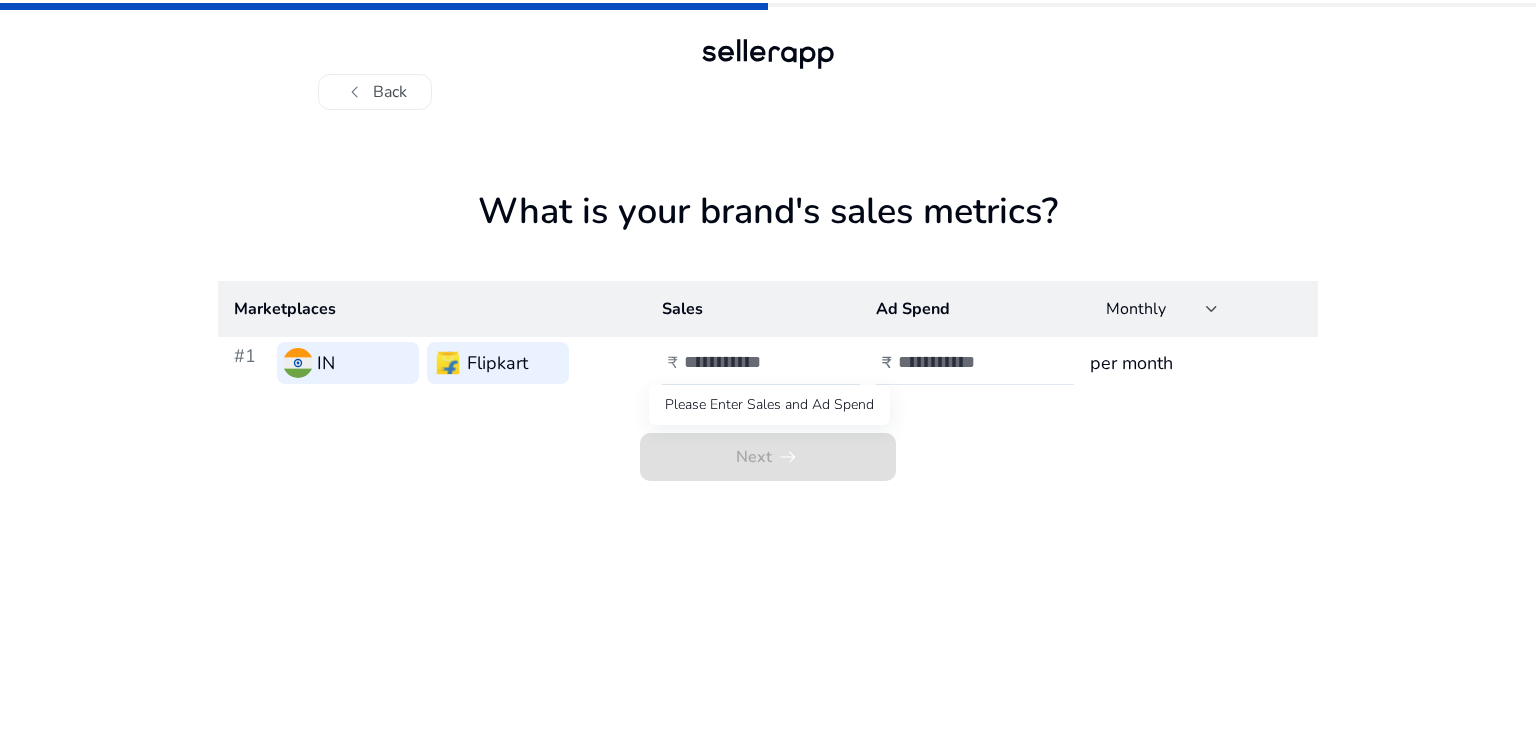 click on "Next   arrow_right_alt" 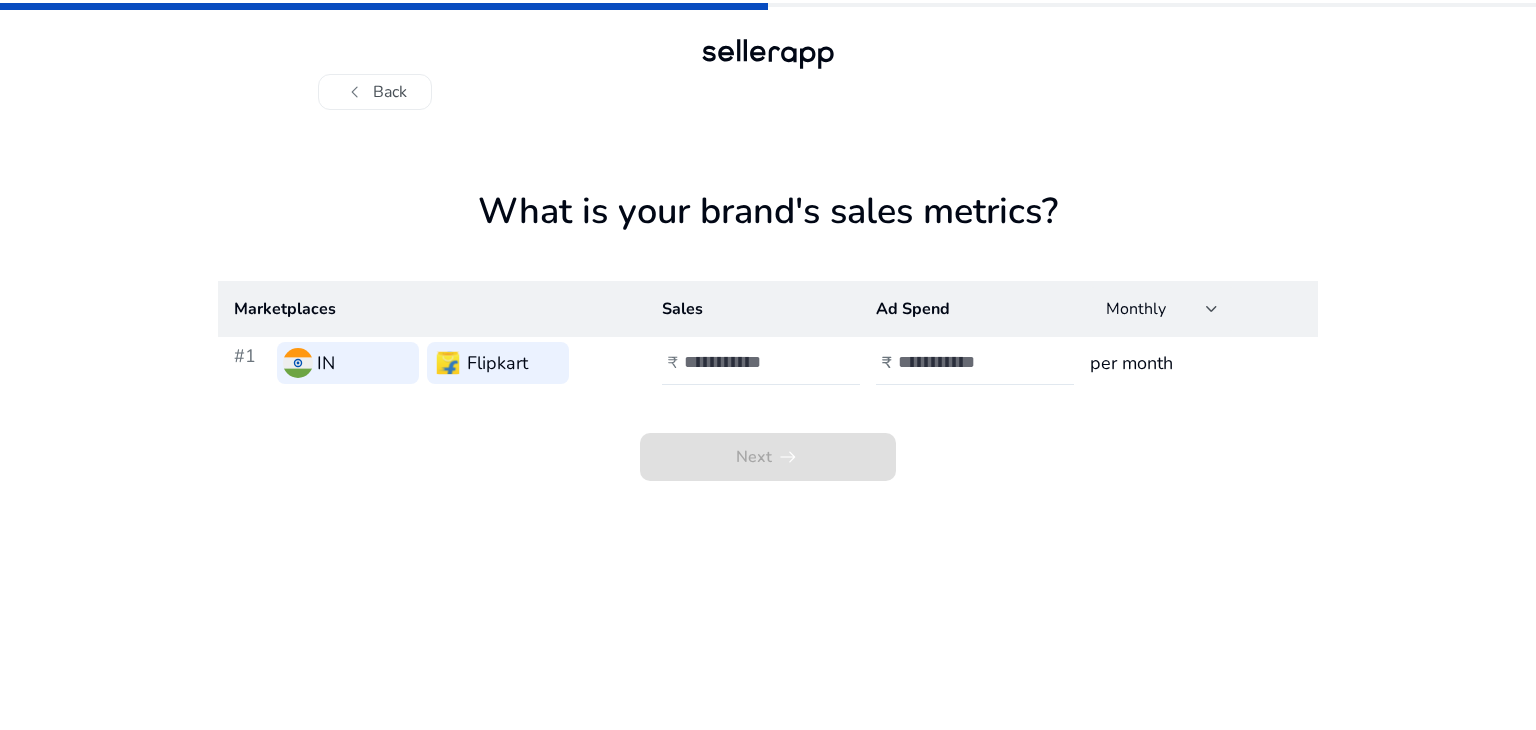 click on "Next   arrow_right_alt" 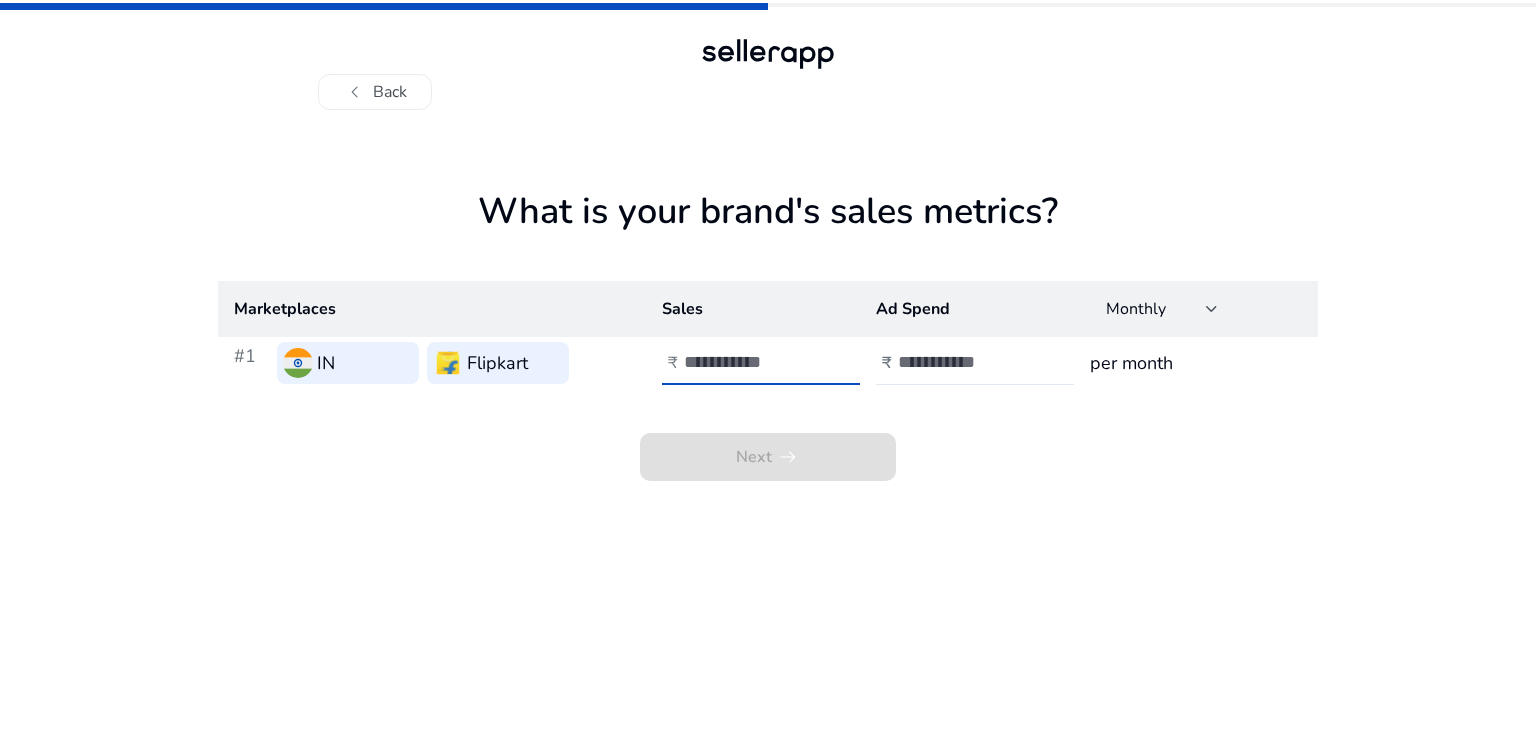 type on "*******" 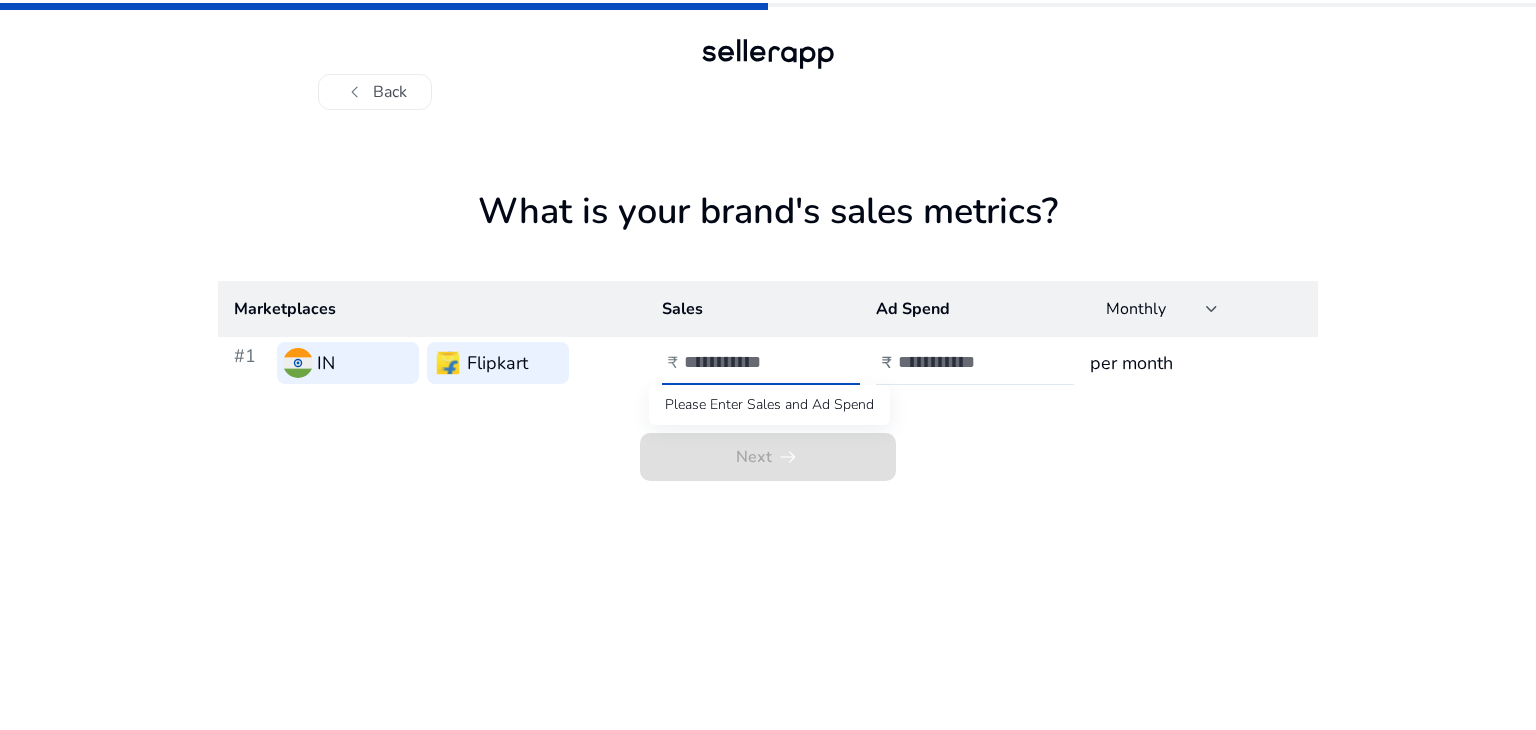 scroll, scrollTop: 0, scrollLeft: 0, axis: both 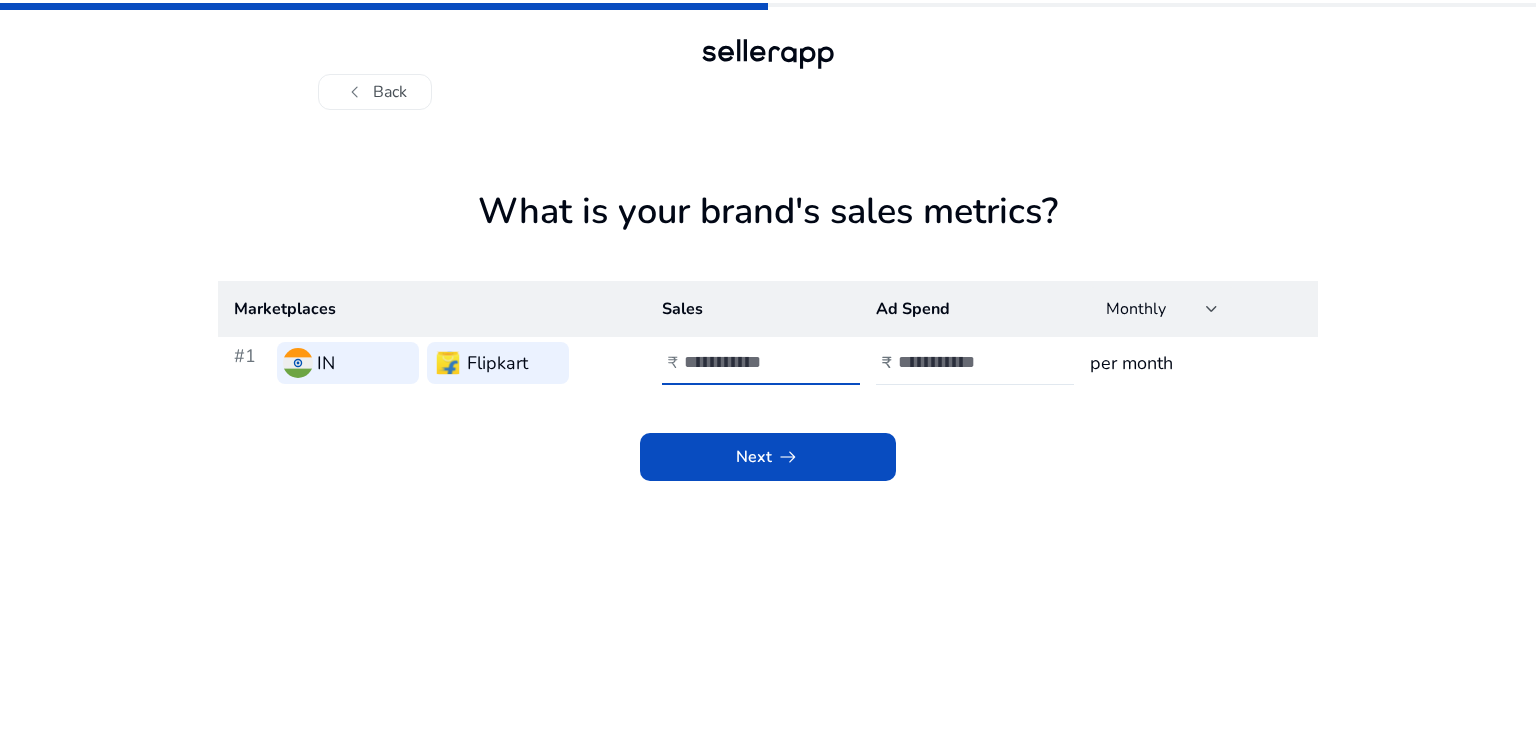 type on "******" 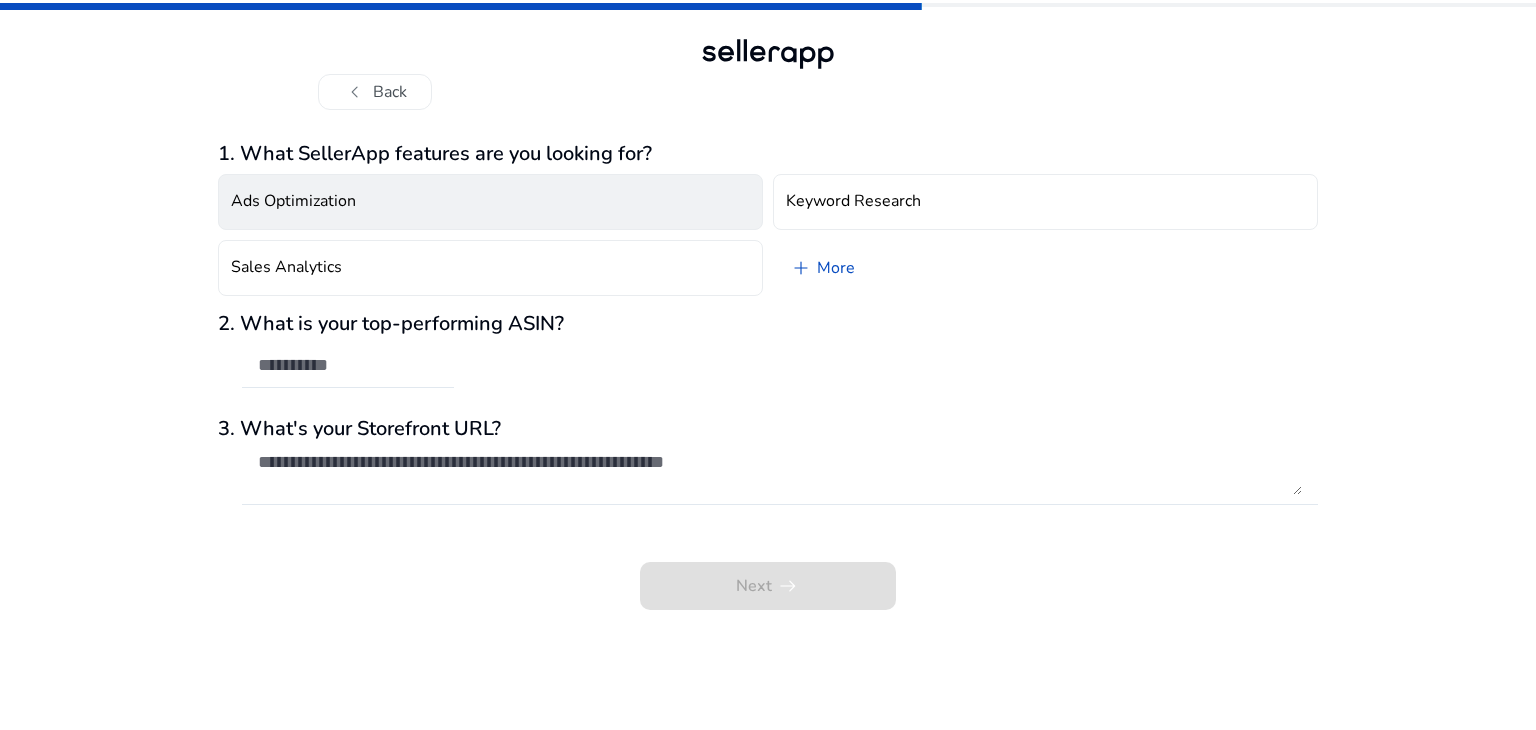click on "Ads Optimization" 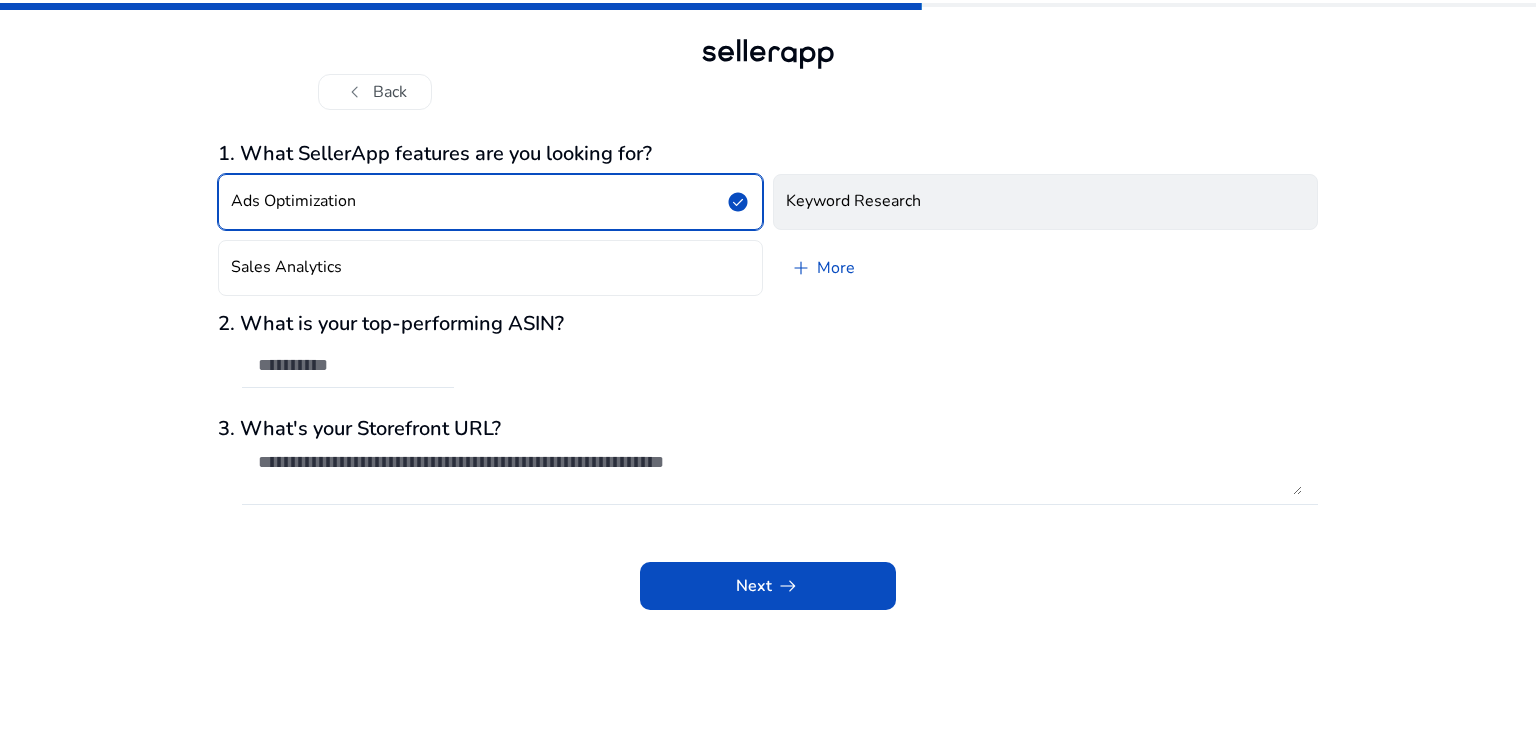 click on "Keyword Research" 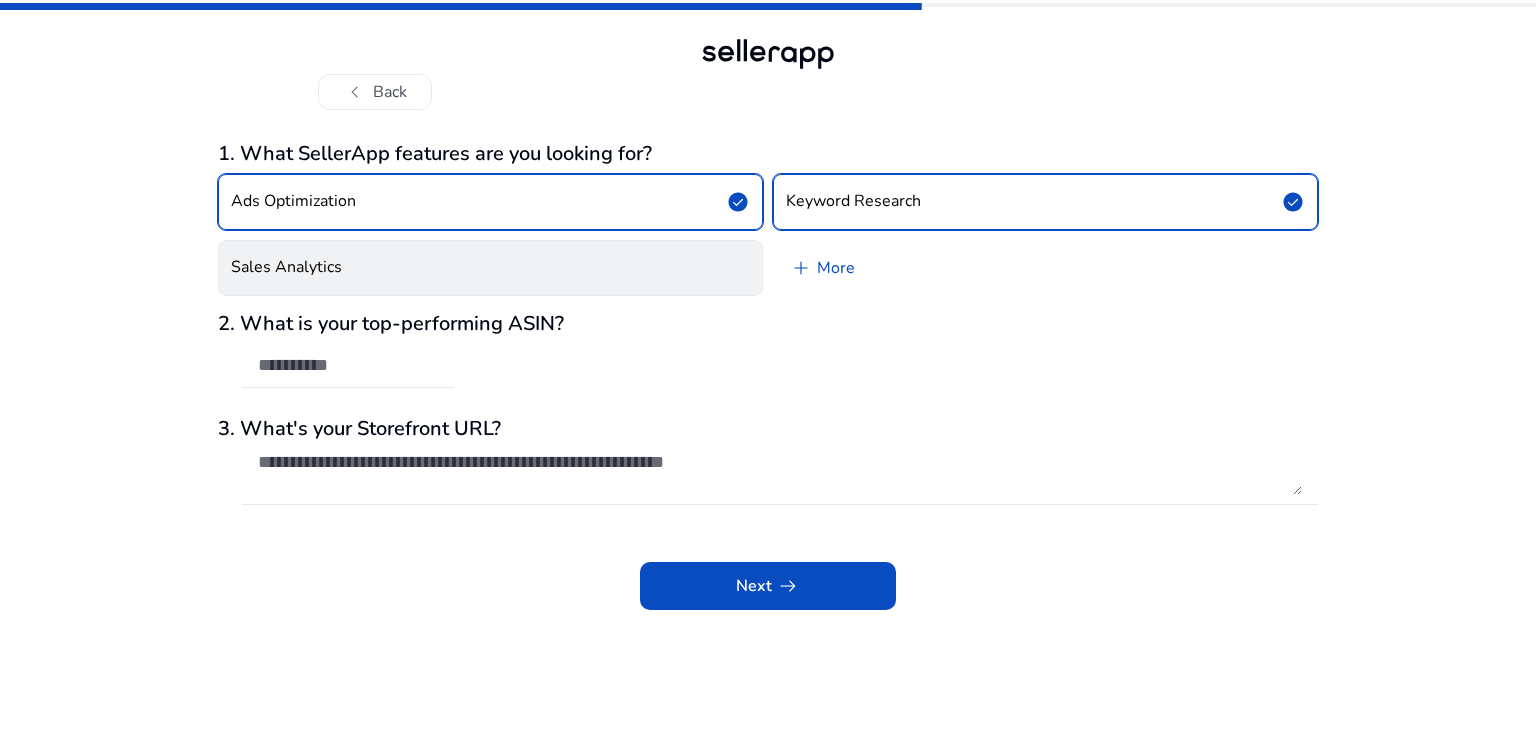 click on "Sales Analytics" 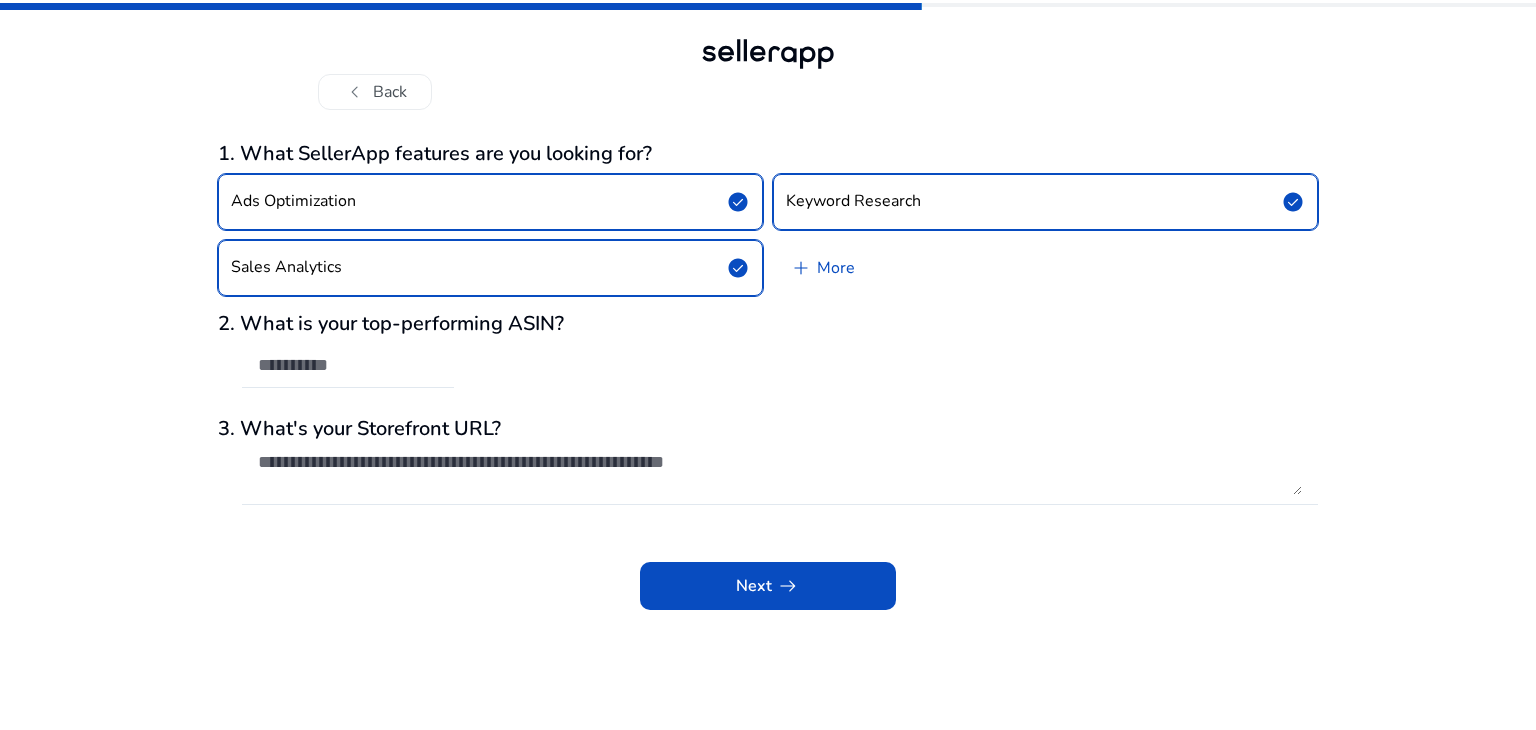 click on "Sales Analytics  check_circle" 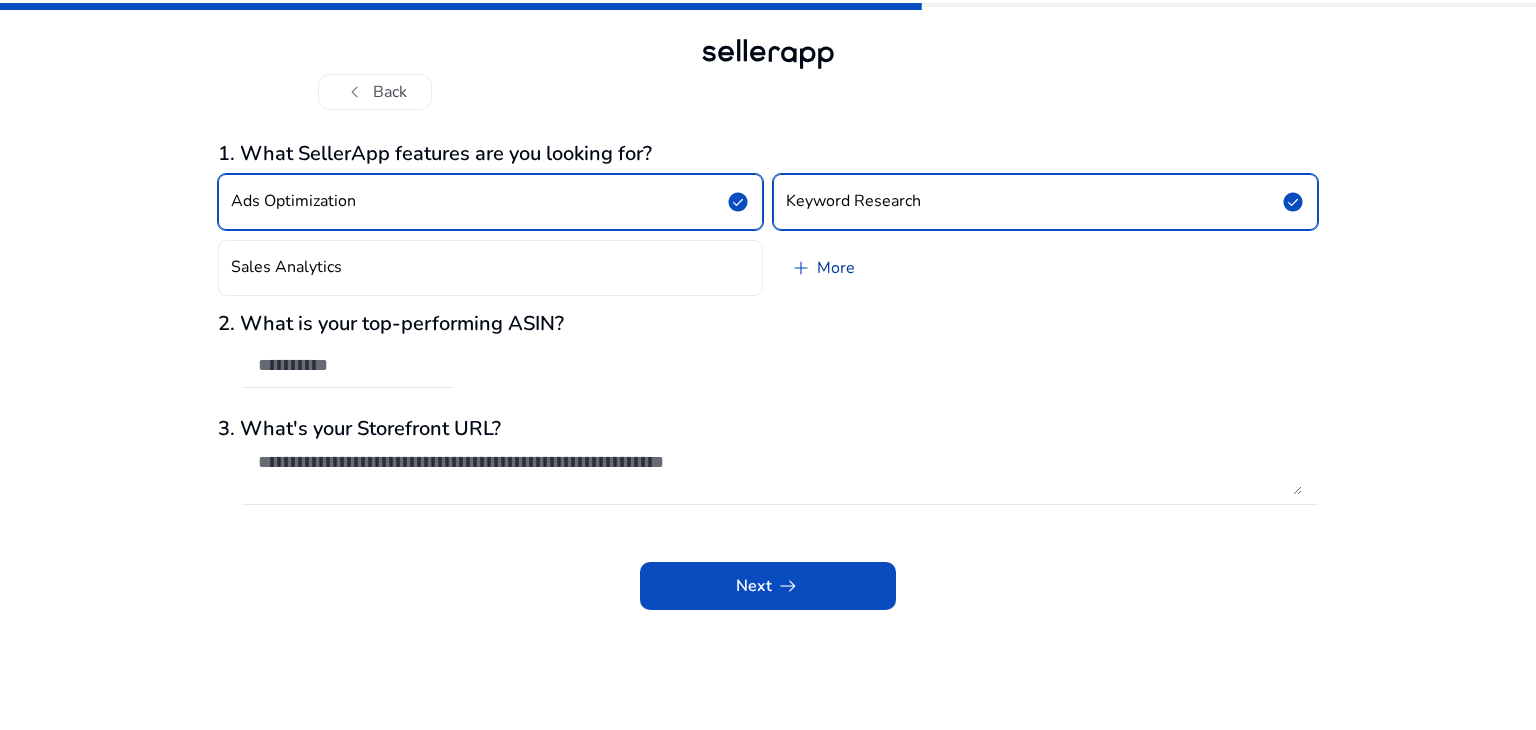 click on "add   More" 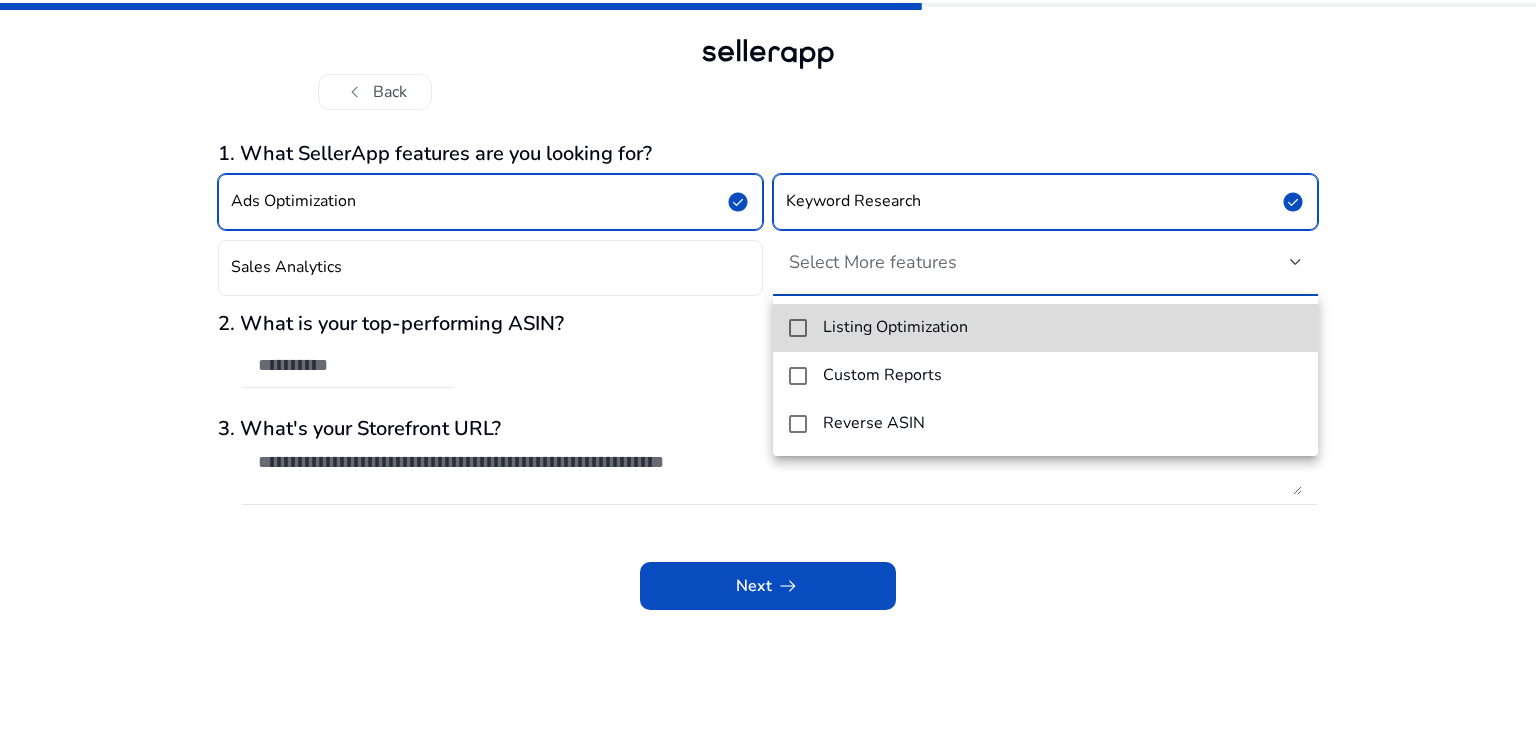 click at bounding box center (798, 328) 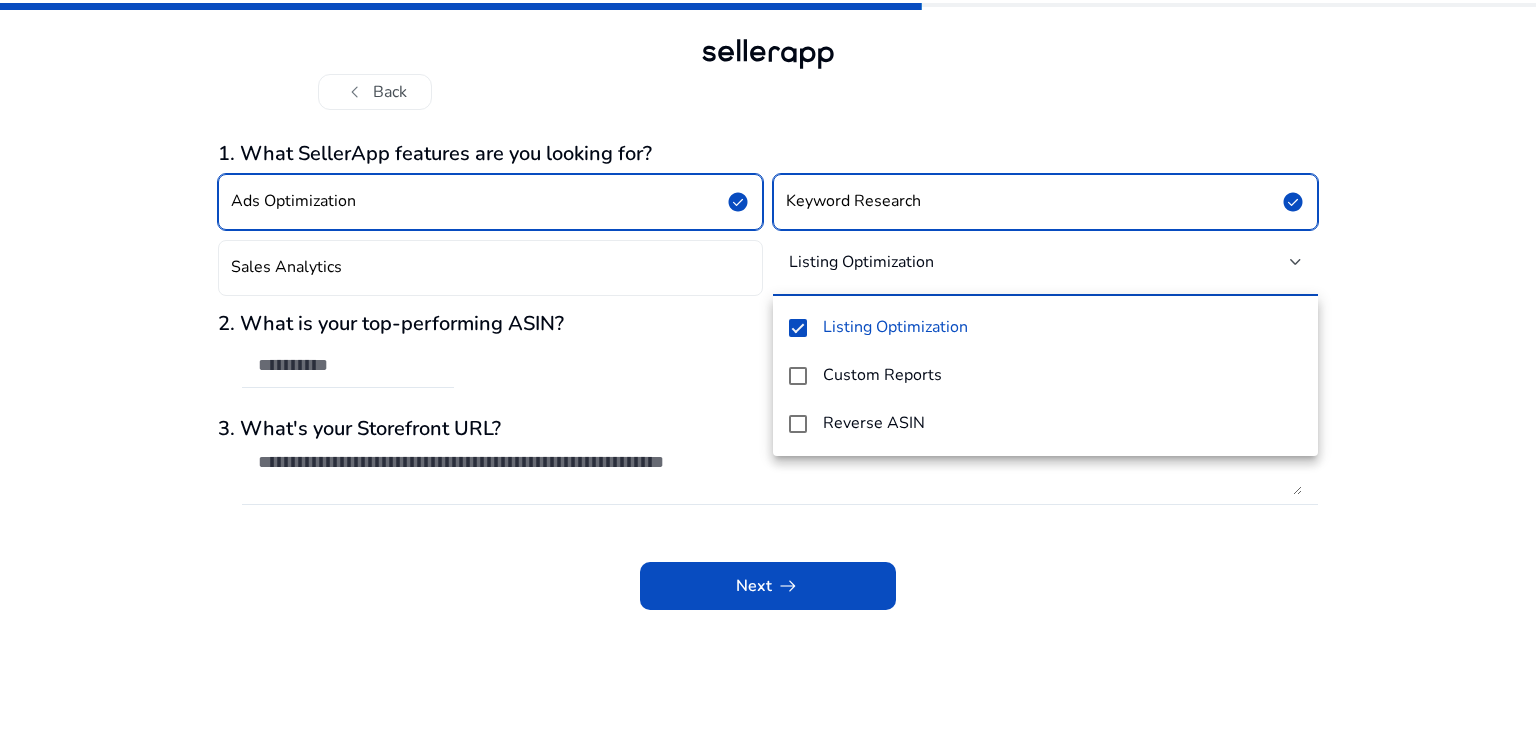 click at bounding box center (768, 365) 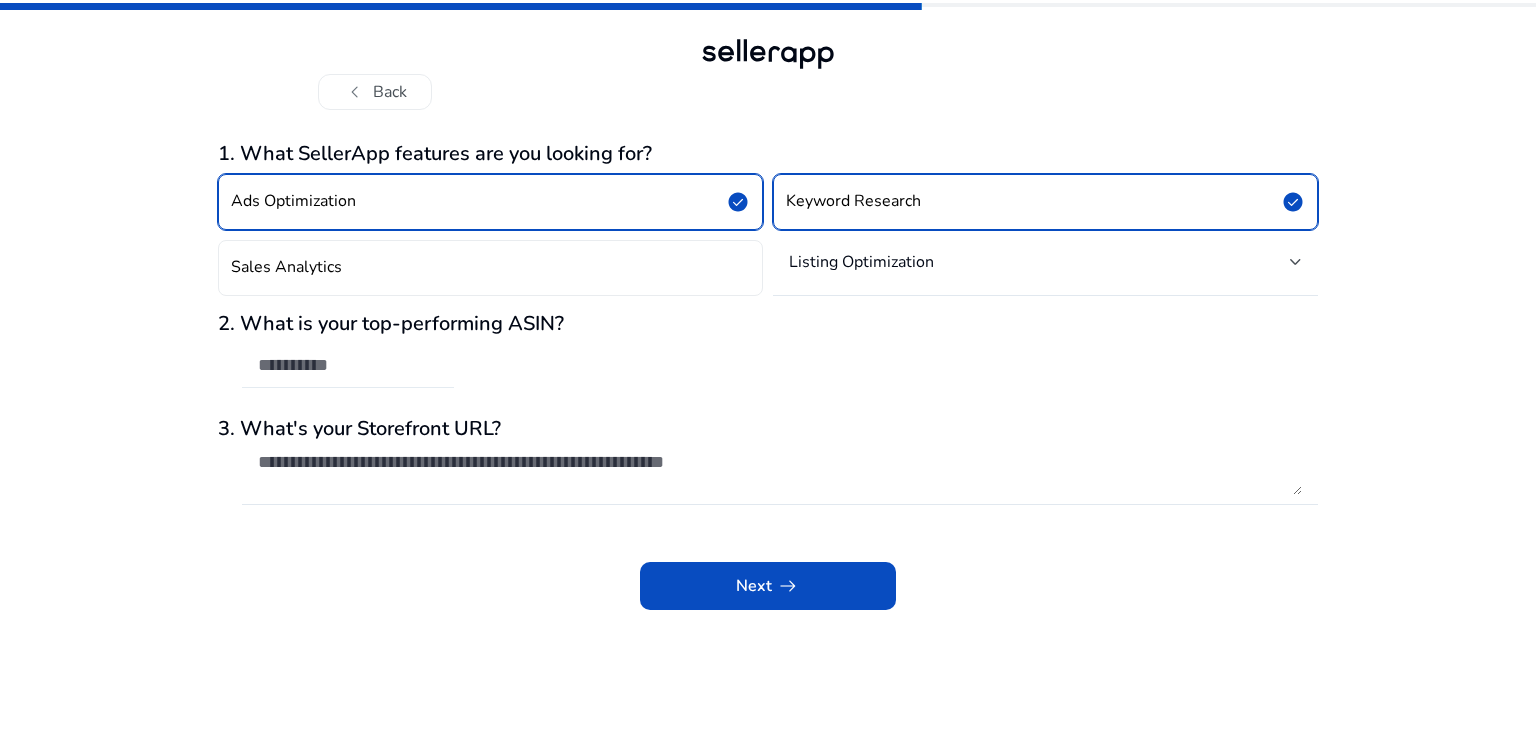 click 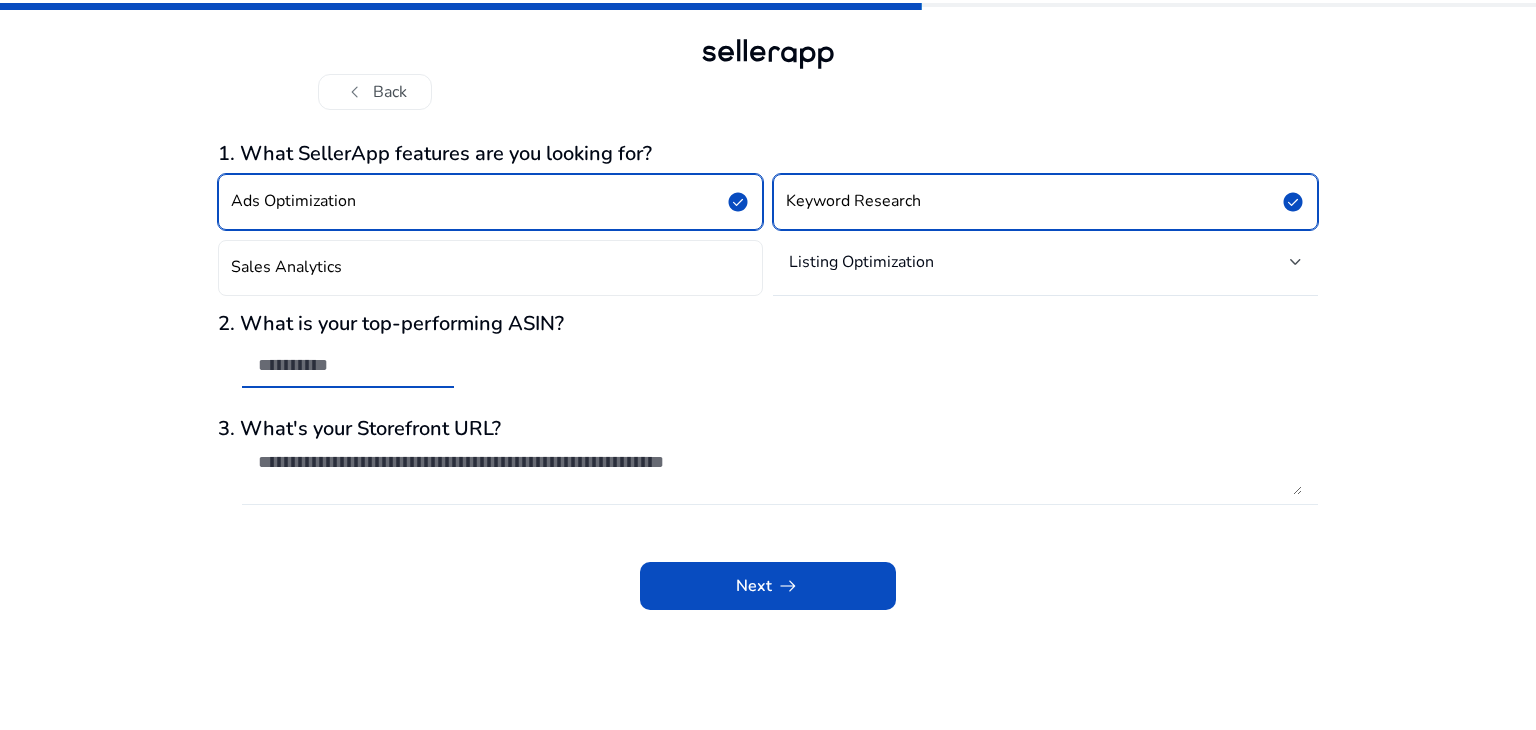 click at bounding box center [780, 473] 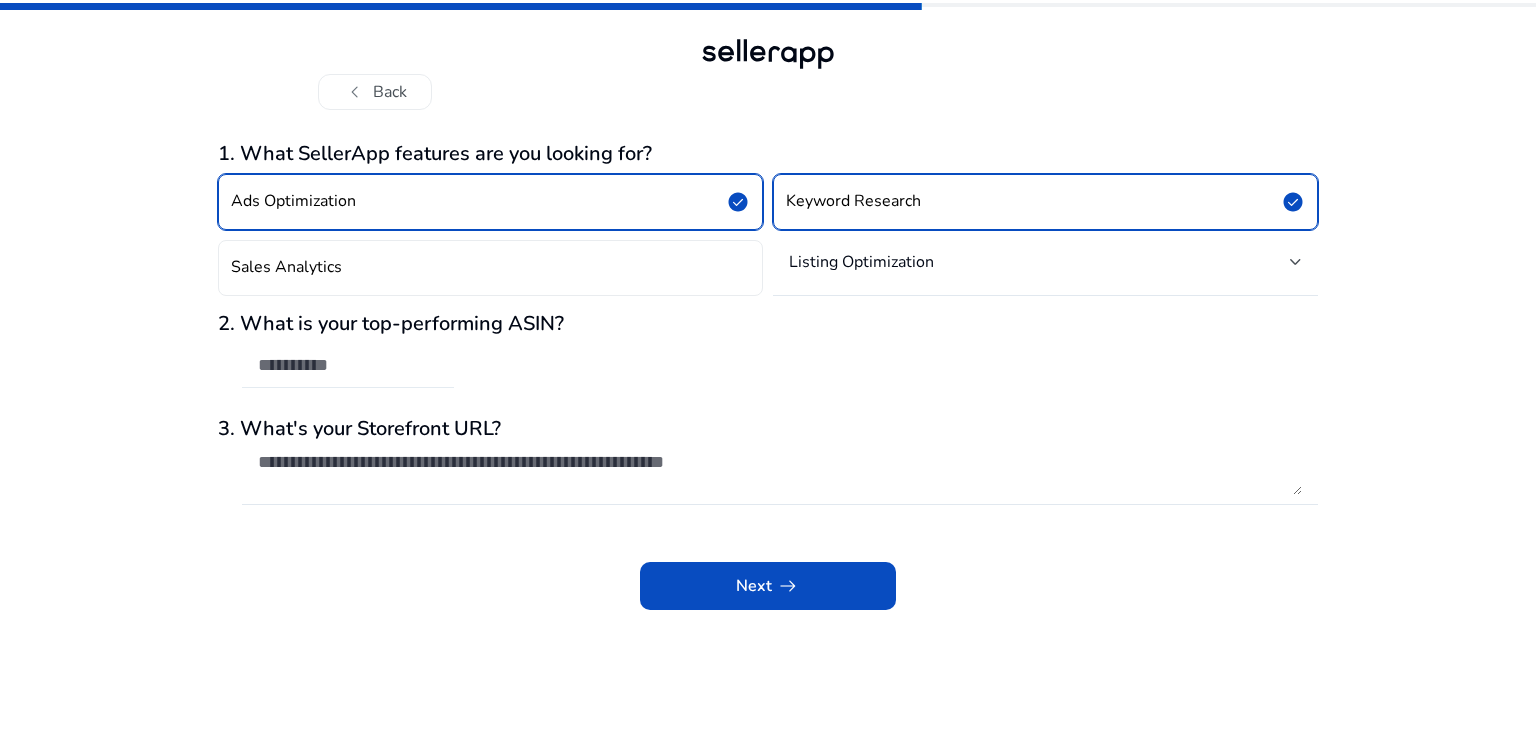 drag, startPoint x: 383, startPoint y: 333, endPoint x: 292, endPoint y: 373, distance: 99.40322 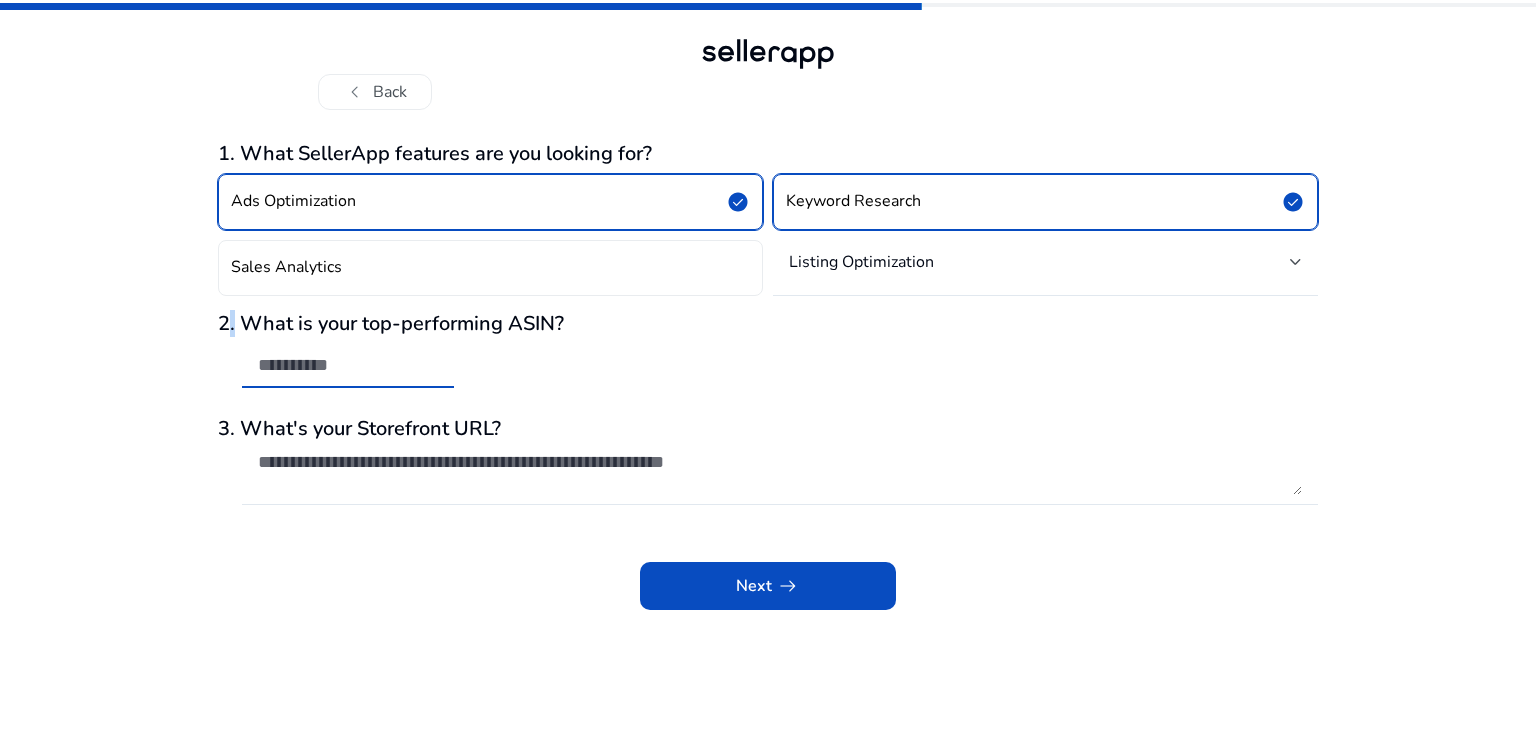 click on "2. What is your top-performing ASIN?" 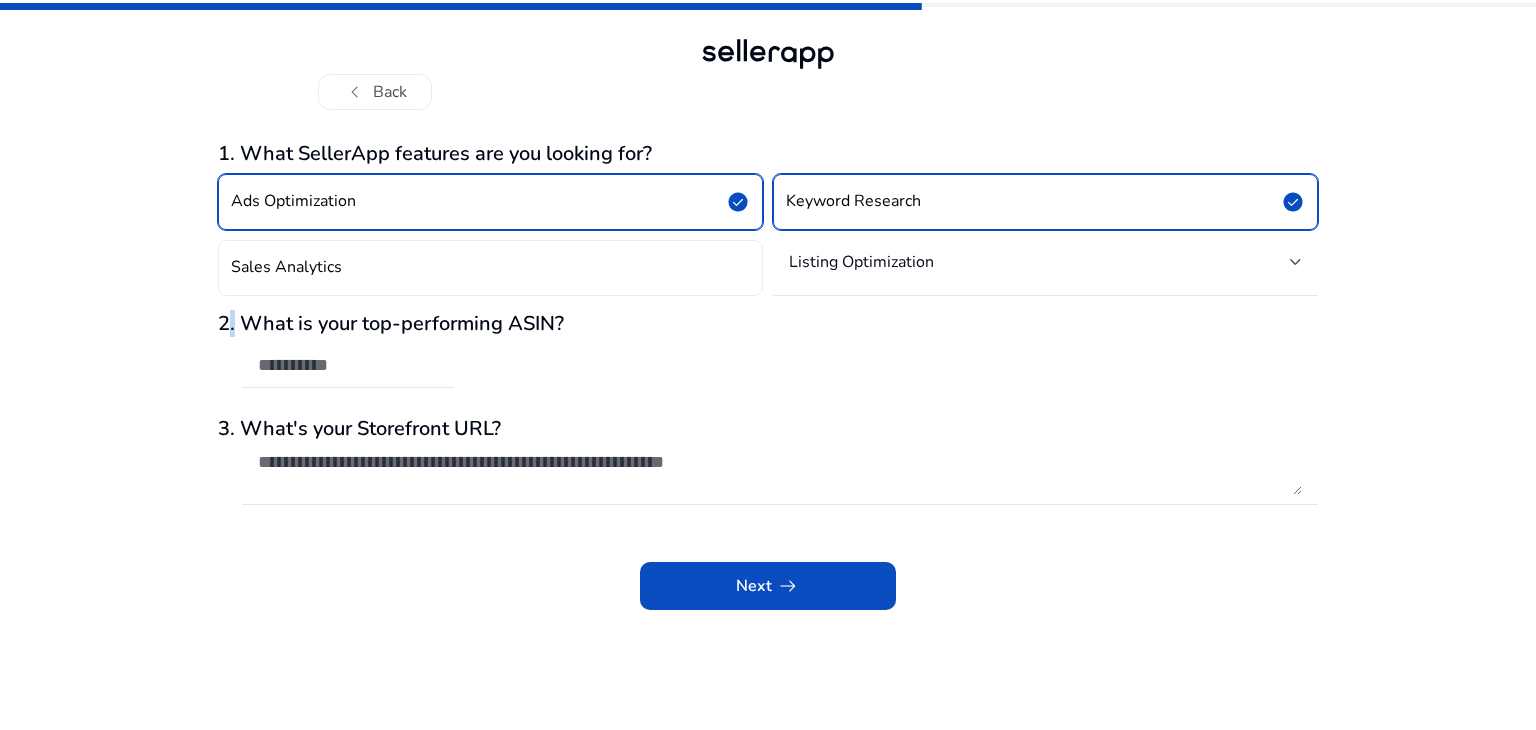 click on "2. What is your top-performing ASIN?" 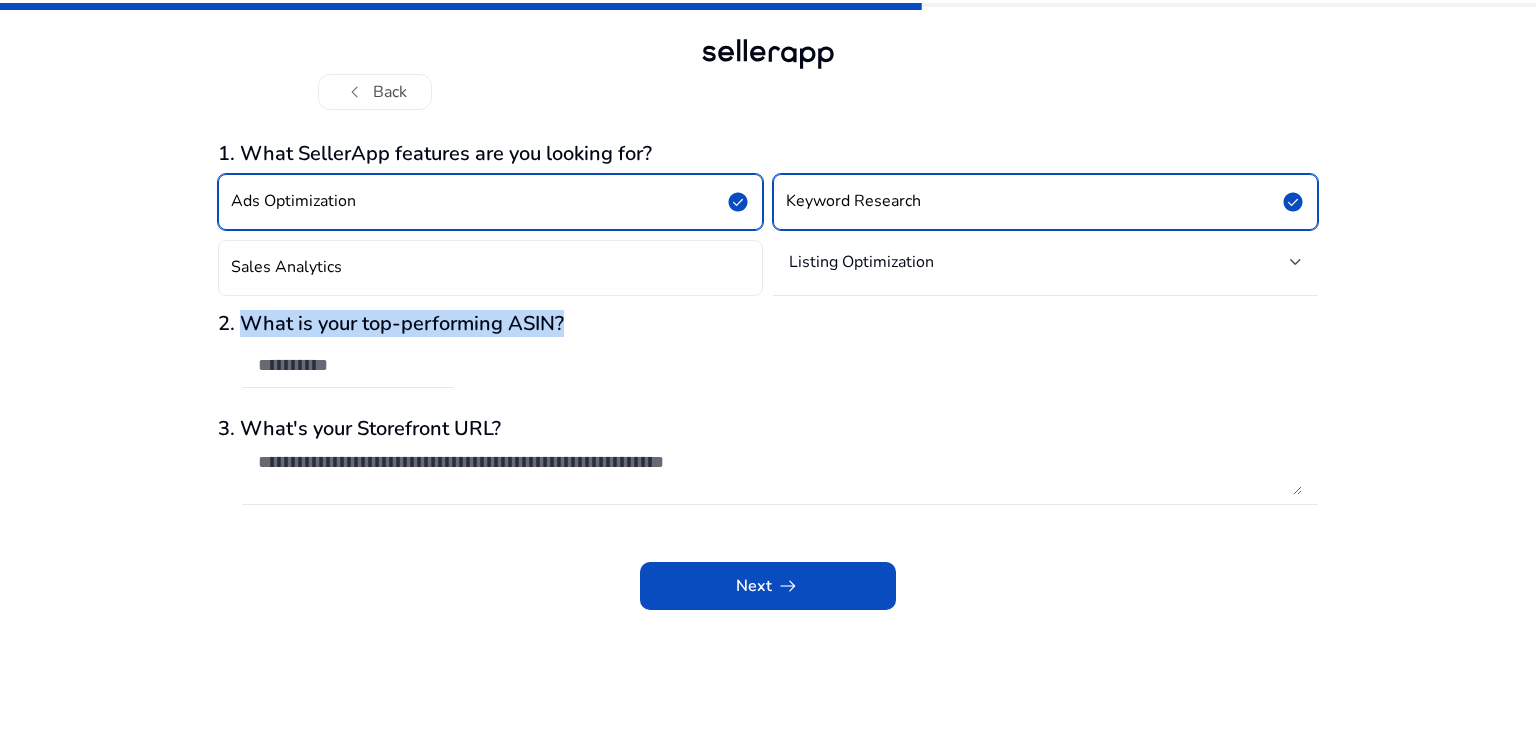 drag, startPoint x: 240, startPoint y: 322, endPoint x: 621, endPoint y: 319, distance: 381.0118 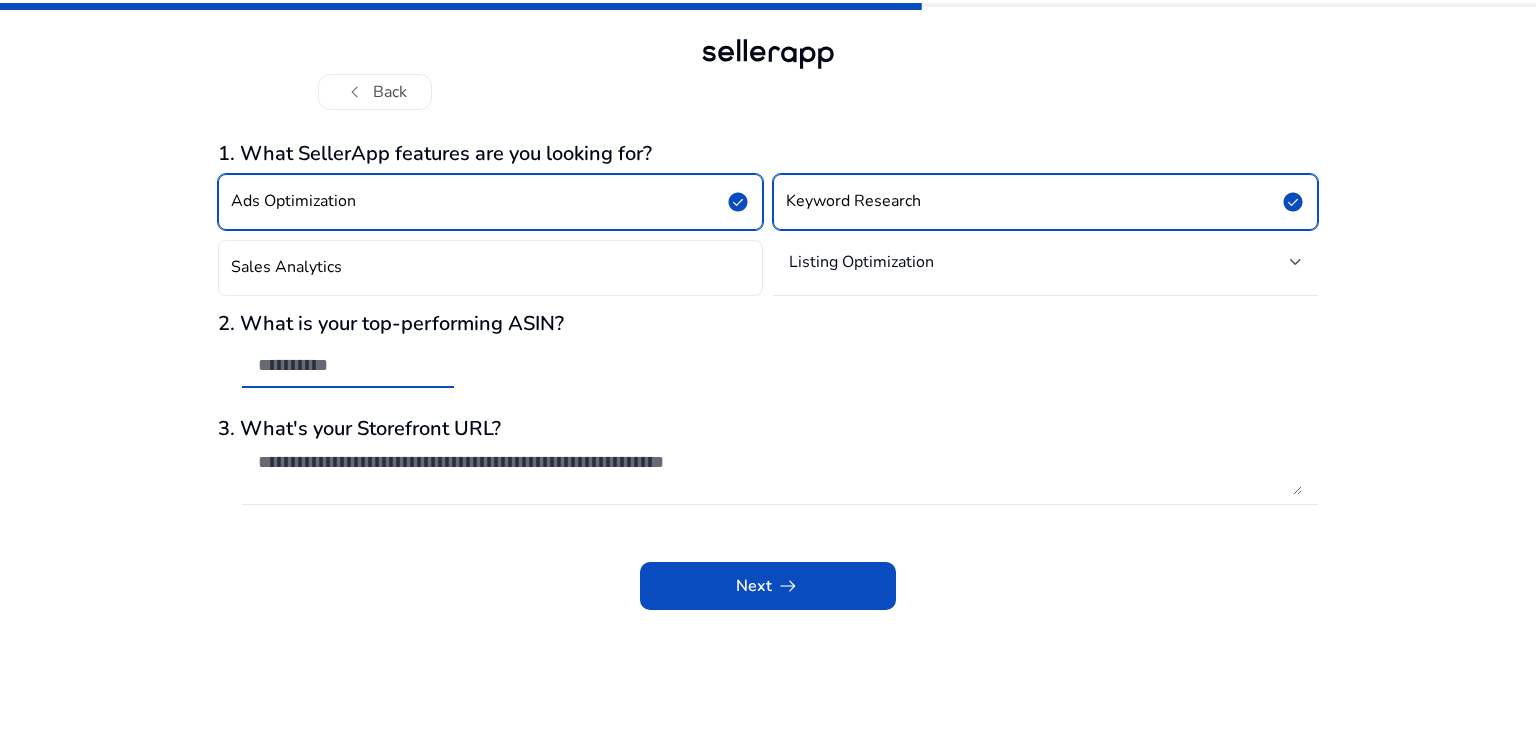 paste on "**********" 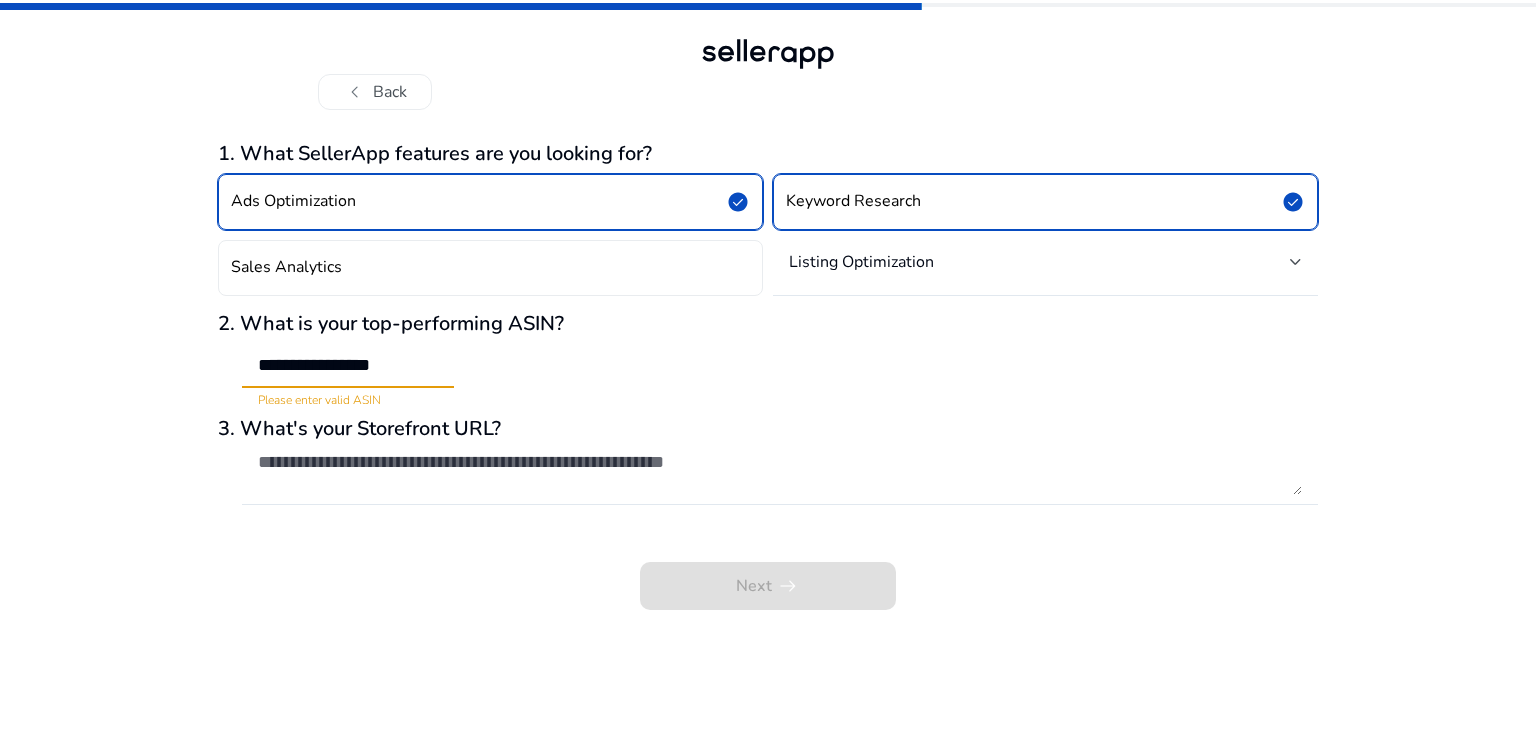 scroll, scrollTop: 0, scrollLeft: 16, axis: horizontal 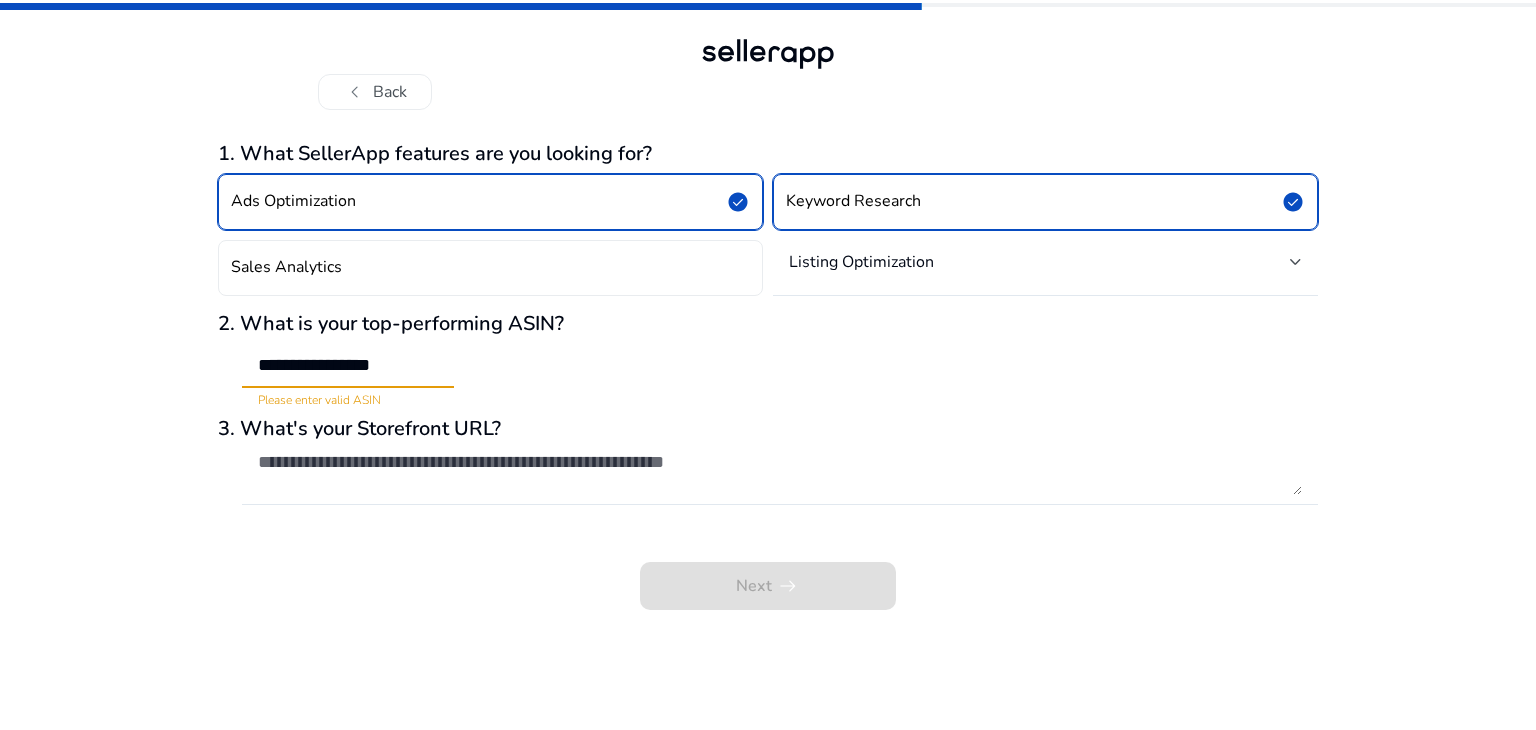 type on "**********" 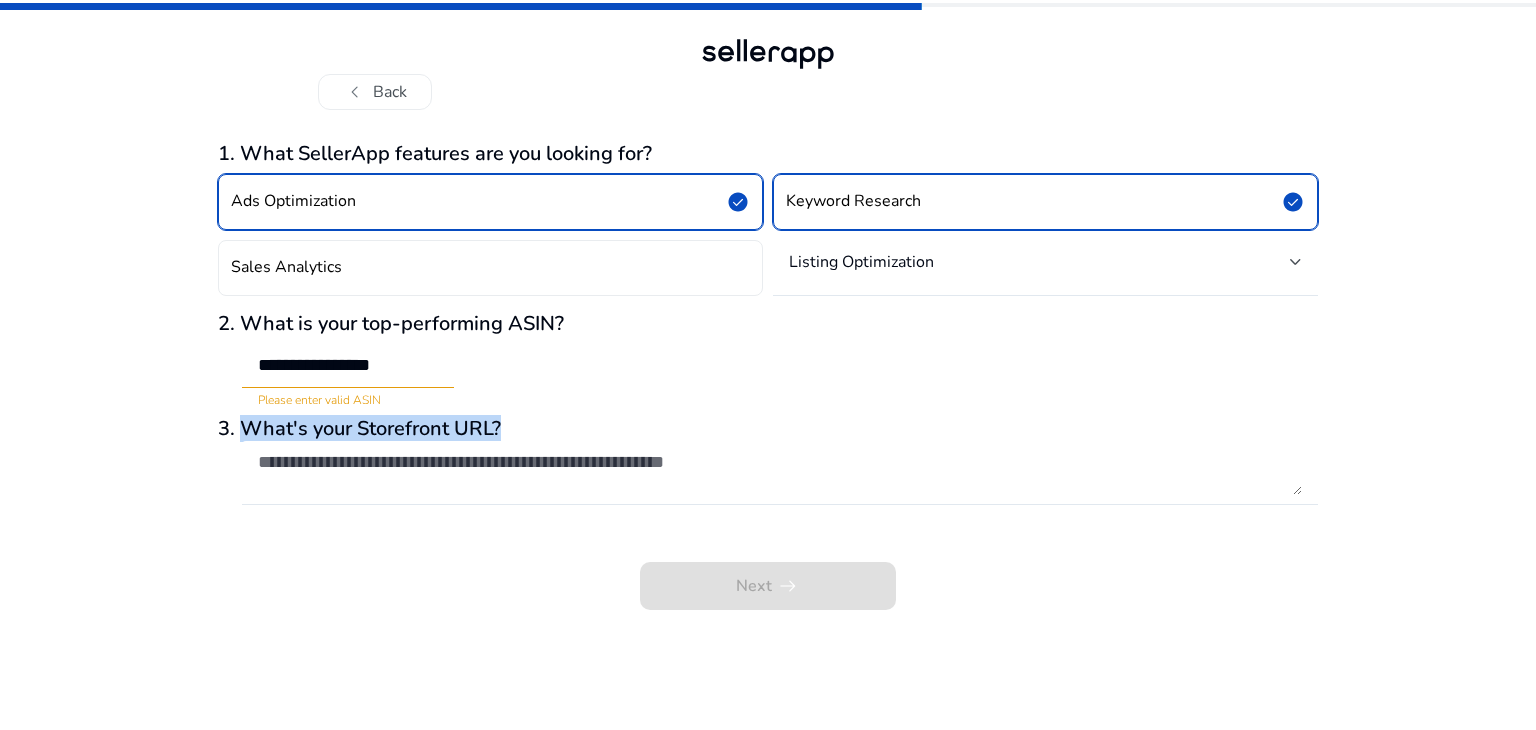 drag, startPoint x: 248, startPoint y: 435, endPoint x: 537, endPoint y: 426, distance: 289.1401 